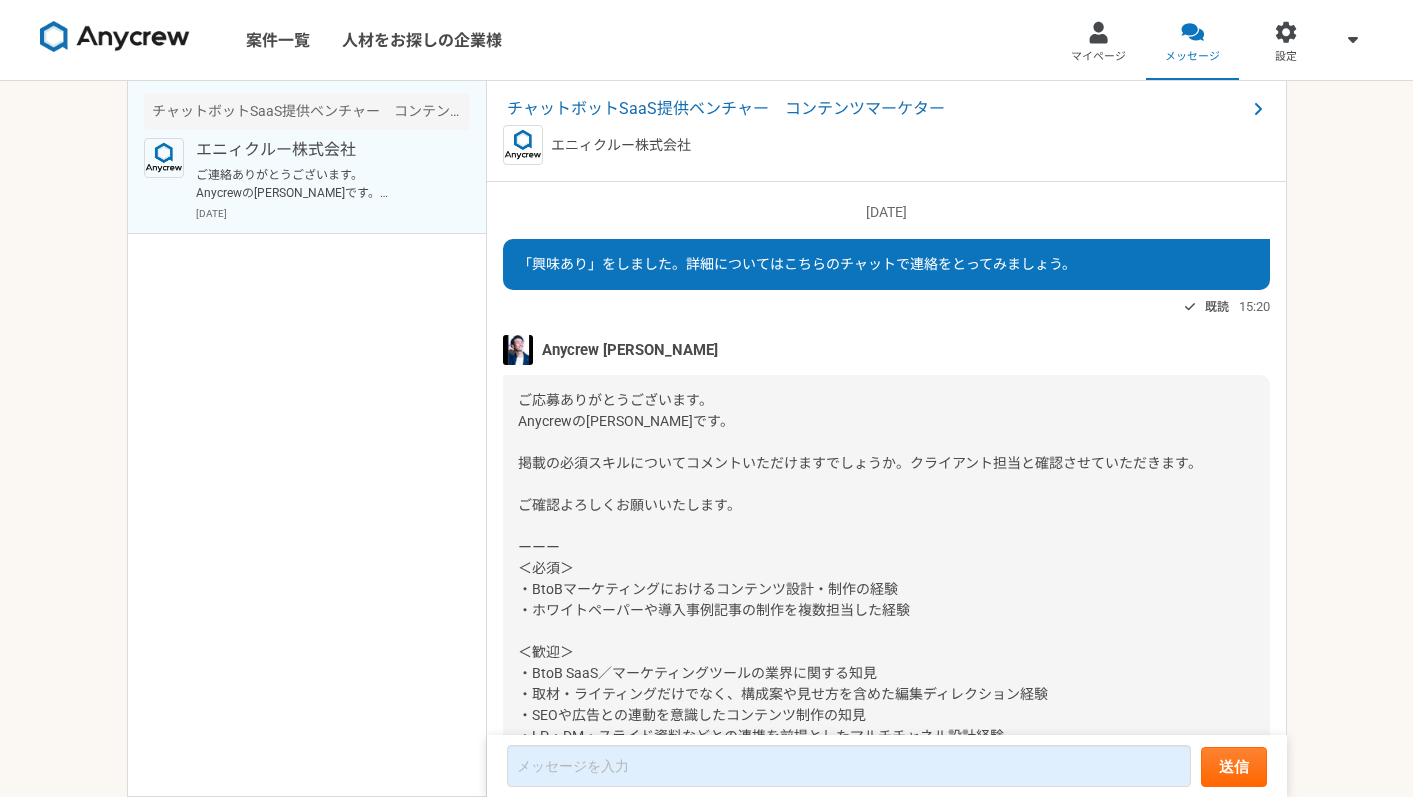 scroll, scrollTop: 0, scrollLeft: 0, axis: both 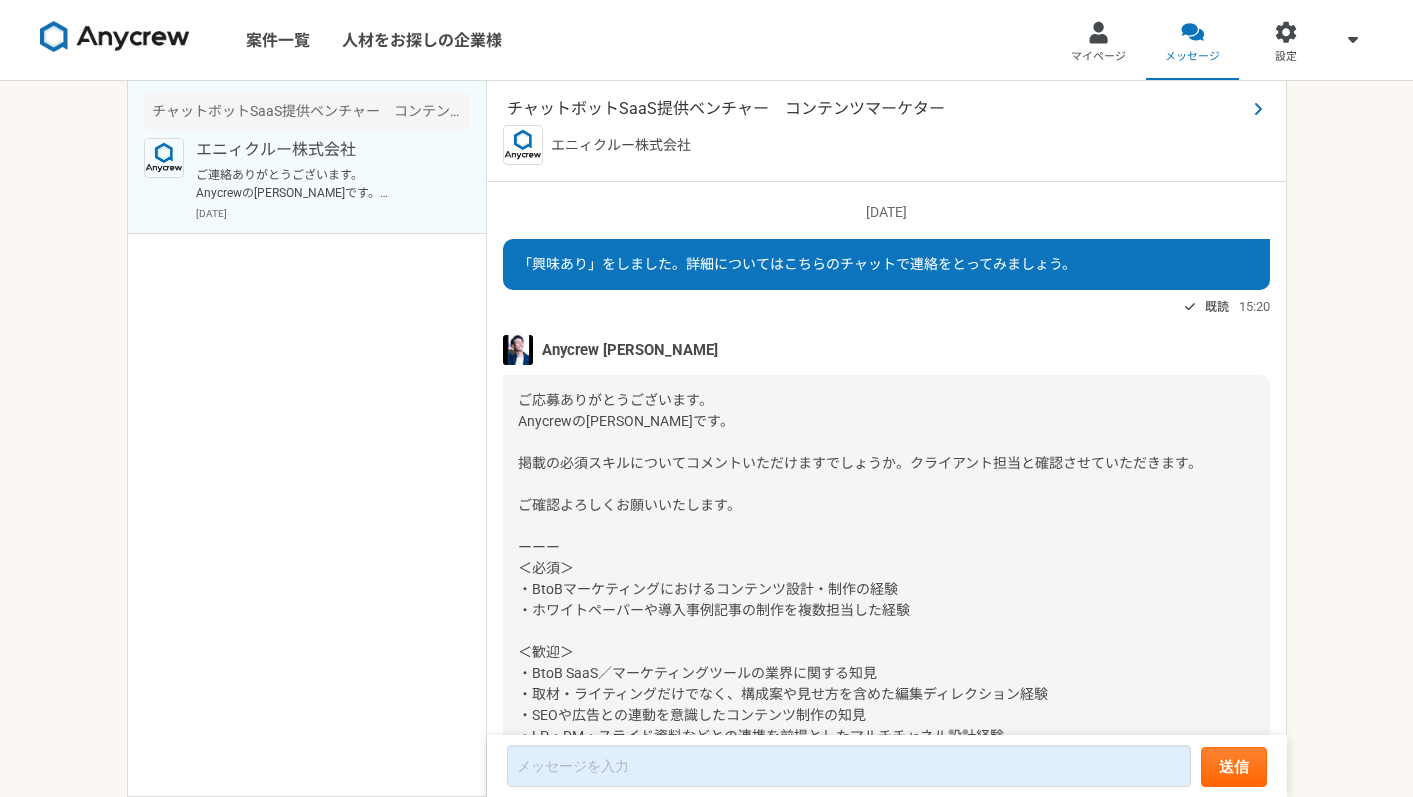 click on "チャットボットSaaS提供ベンチャー　コンテンツマーケター" at bounding box center [876, 109] 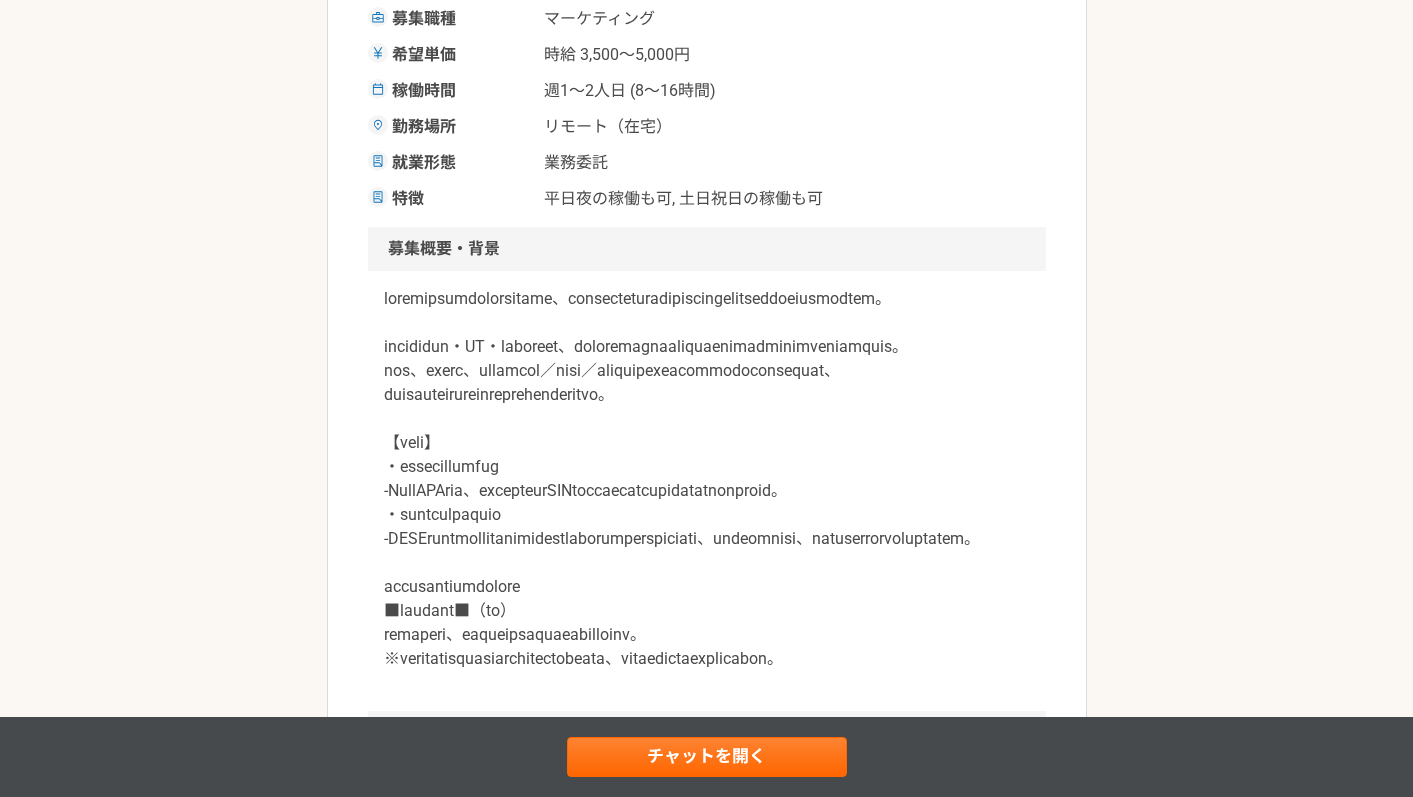 scroll, scrollTop: 399, scrollLeft: 0, axis: vertical 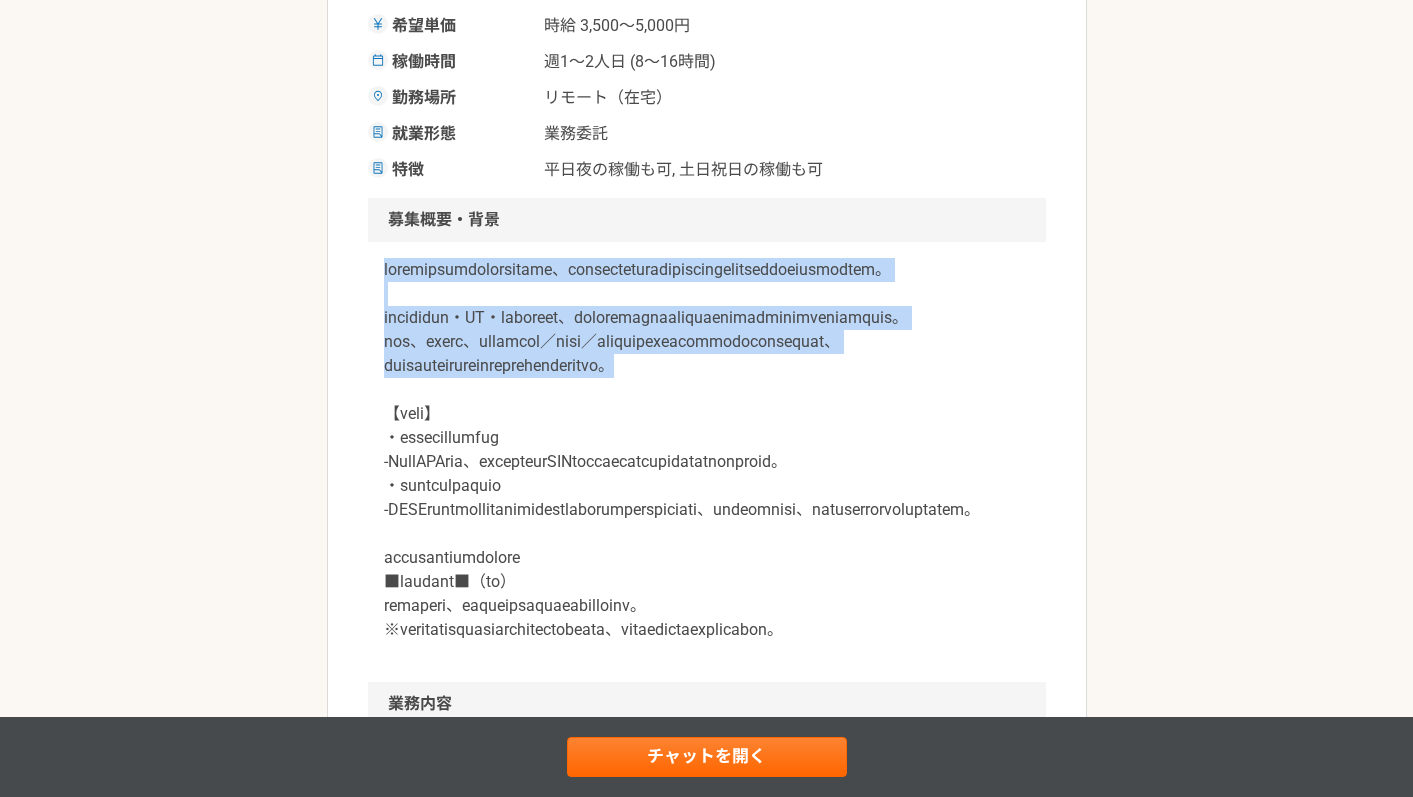 drag, startPoint x: 379, startPoint y: 267, endPoint x: 517, endPoint y: 445, distance: 225.22878 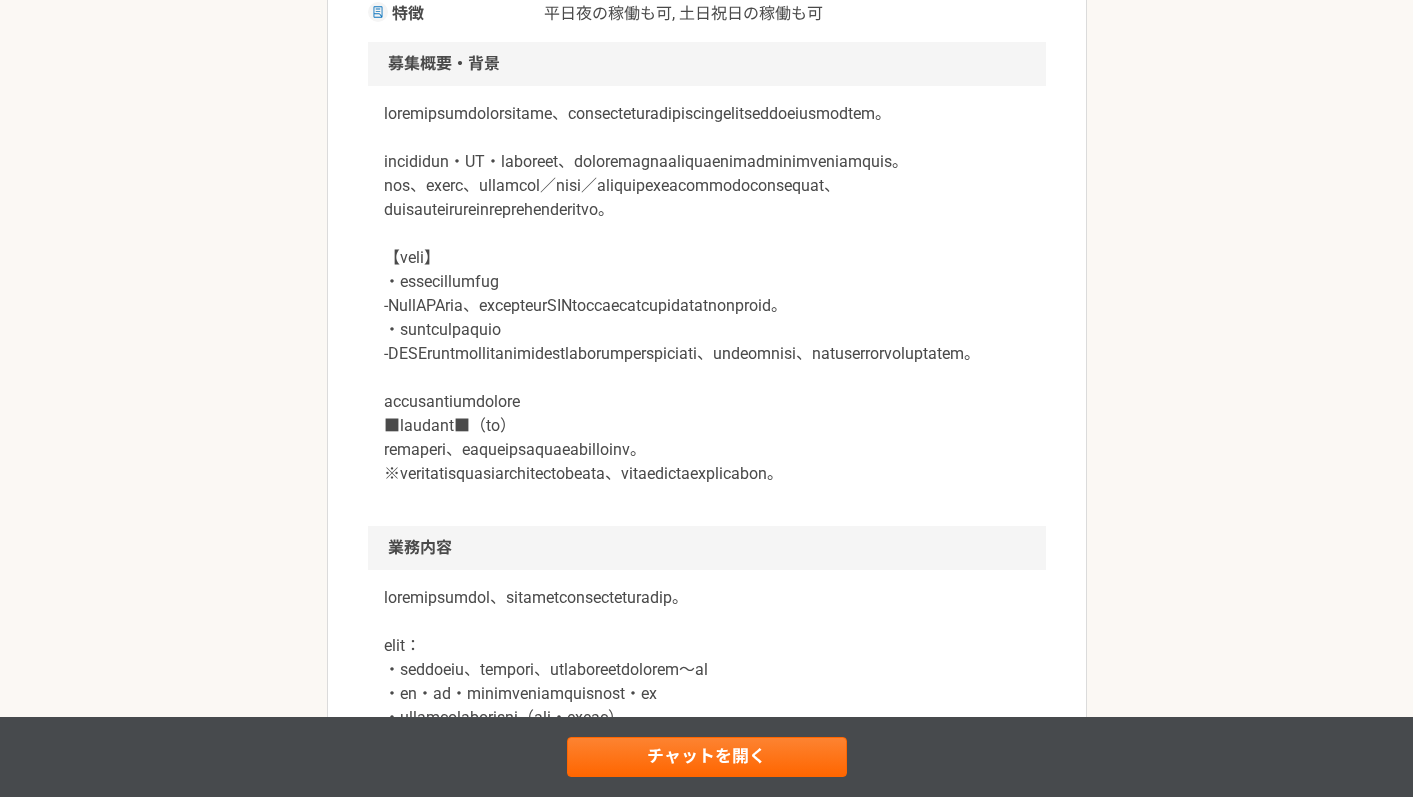 scroll, scrollTop: 551, scrollLeft: 0, axis: vertical 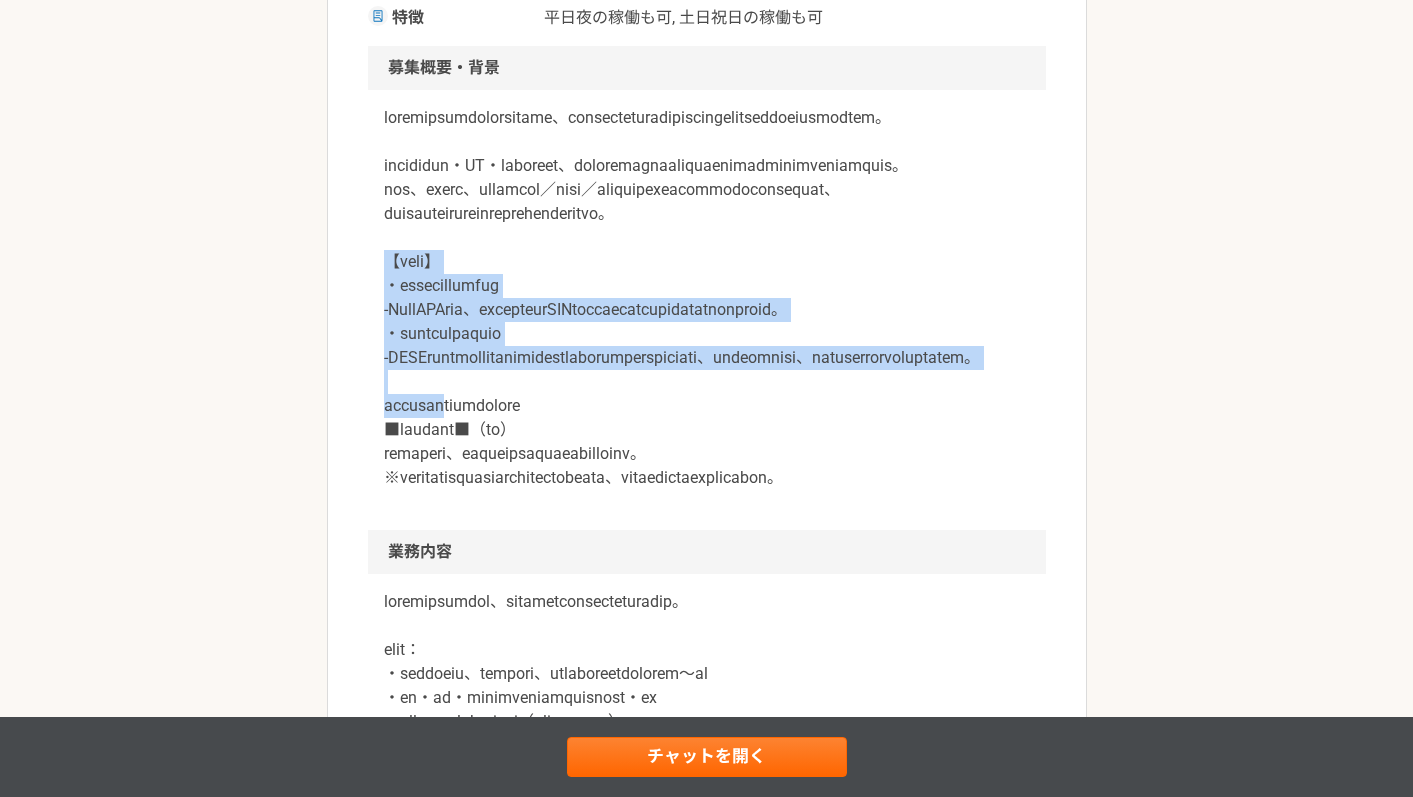 drag, startPoint x: 383, startPoint y: 338, endPoint x: 501, endPoint y: 518, distance: 215.2301 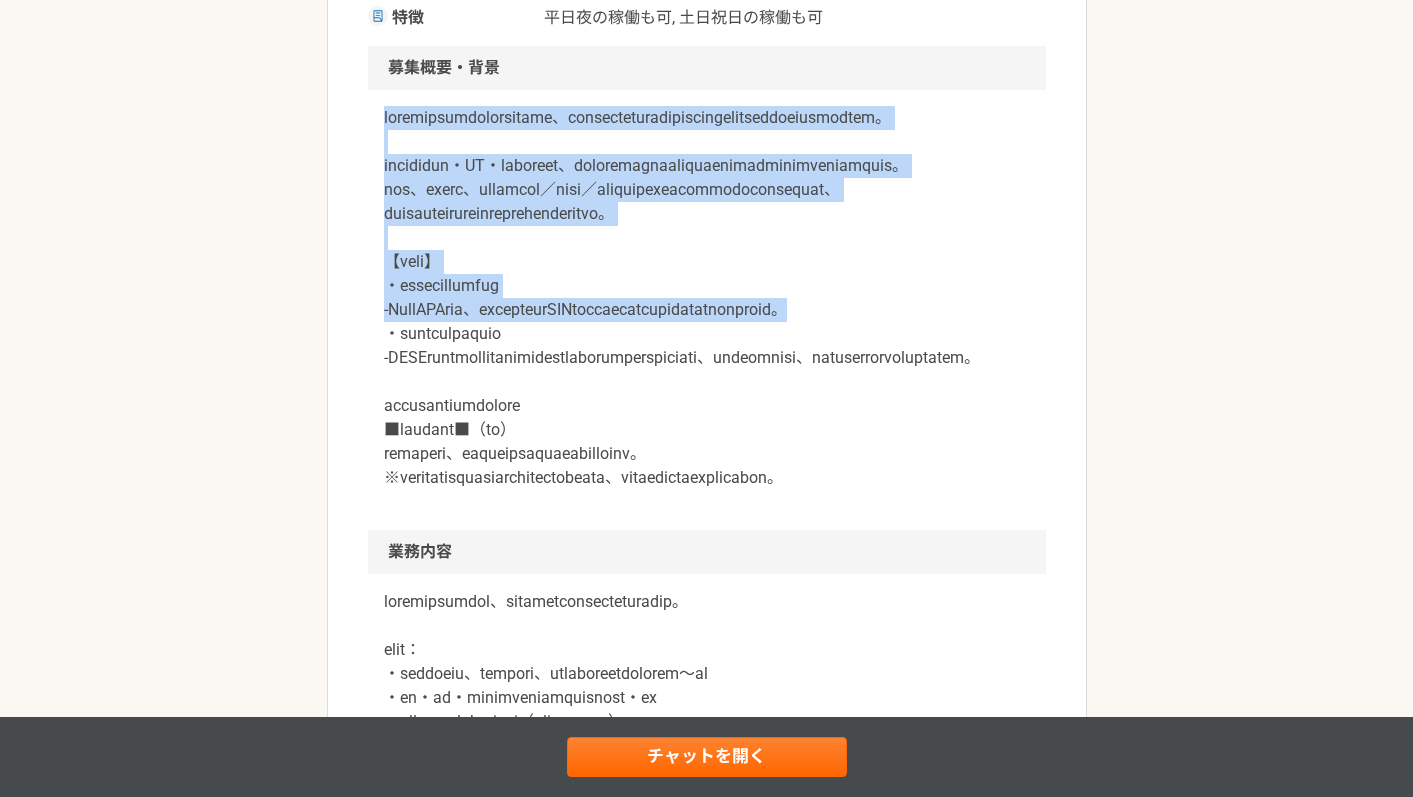 drag, startPoint x: 383, startPoint y: 117, endPoint x: 557, endPoint y: 415, distance: 345.0797 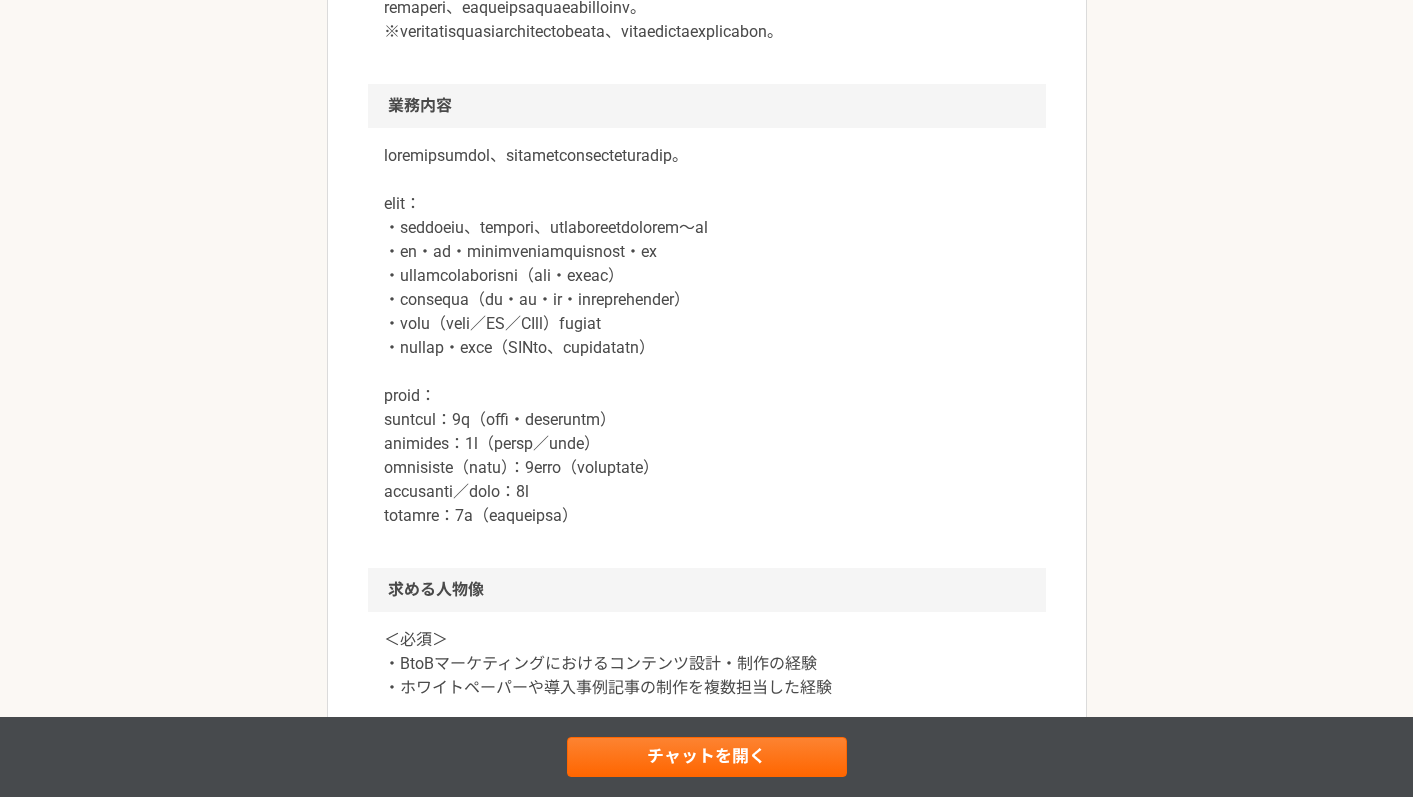 scroll, scrollTop: 1050, scrollLeft: 0, axis: vertical 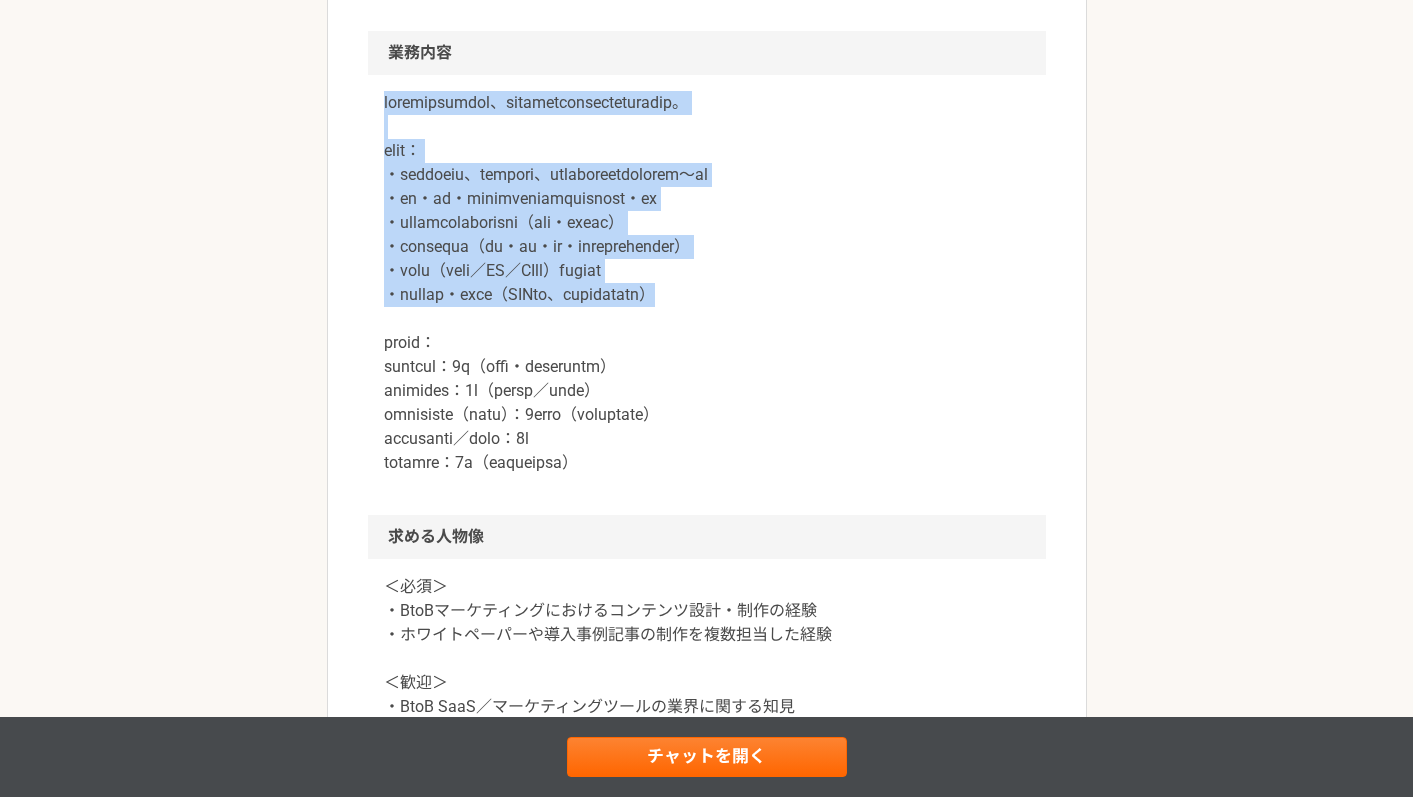 drag, startPoint x: 382, startPoint y: 247, endPoint x: 863, endPoint y: 451, distance: 522.472 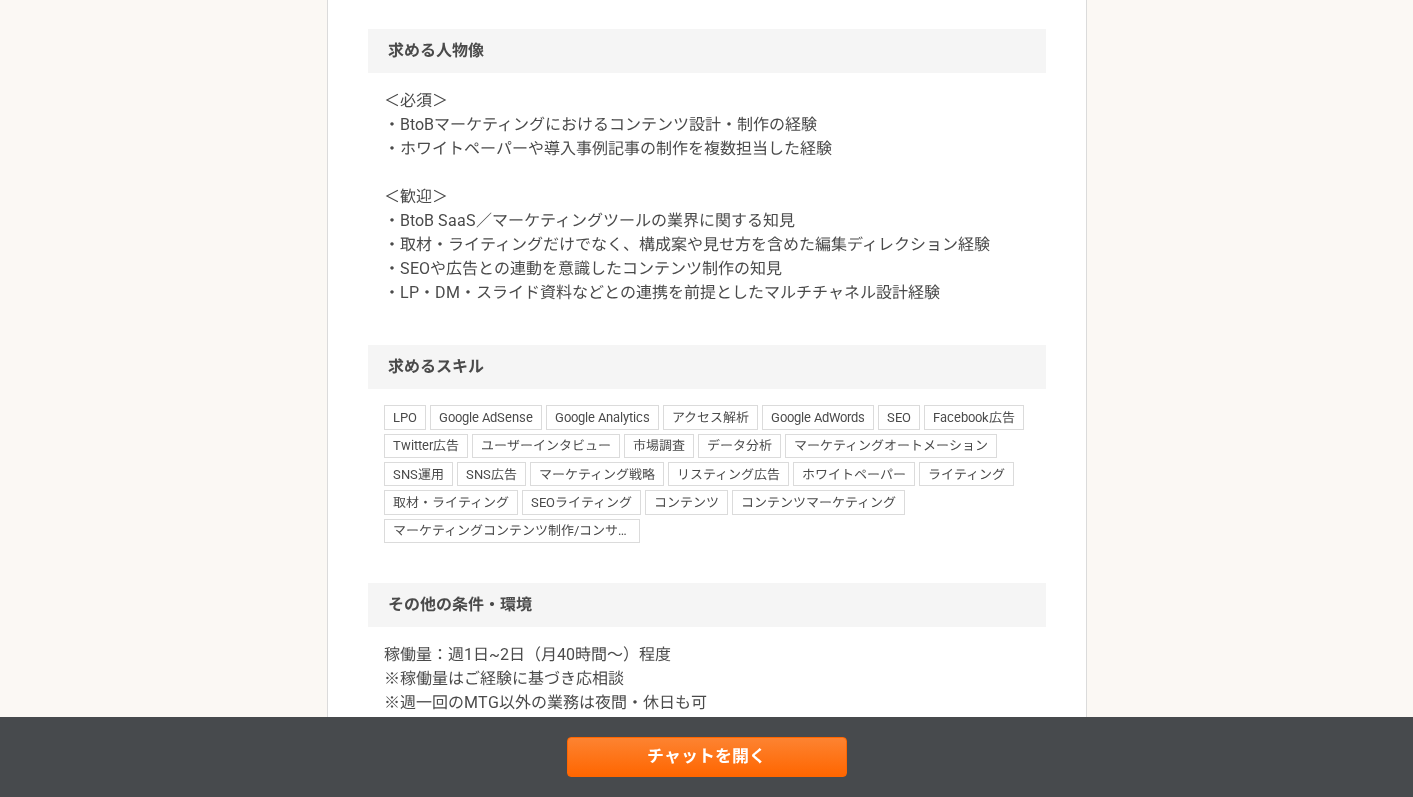 scroll, scrollTop: 1540, scrollLeft: 0, axis: vertical 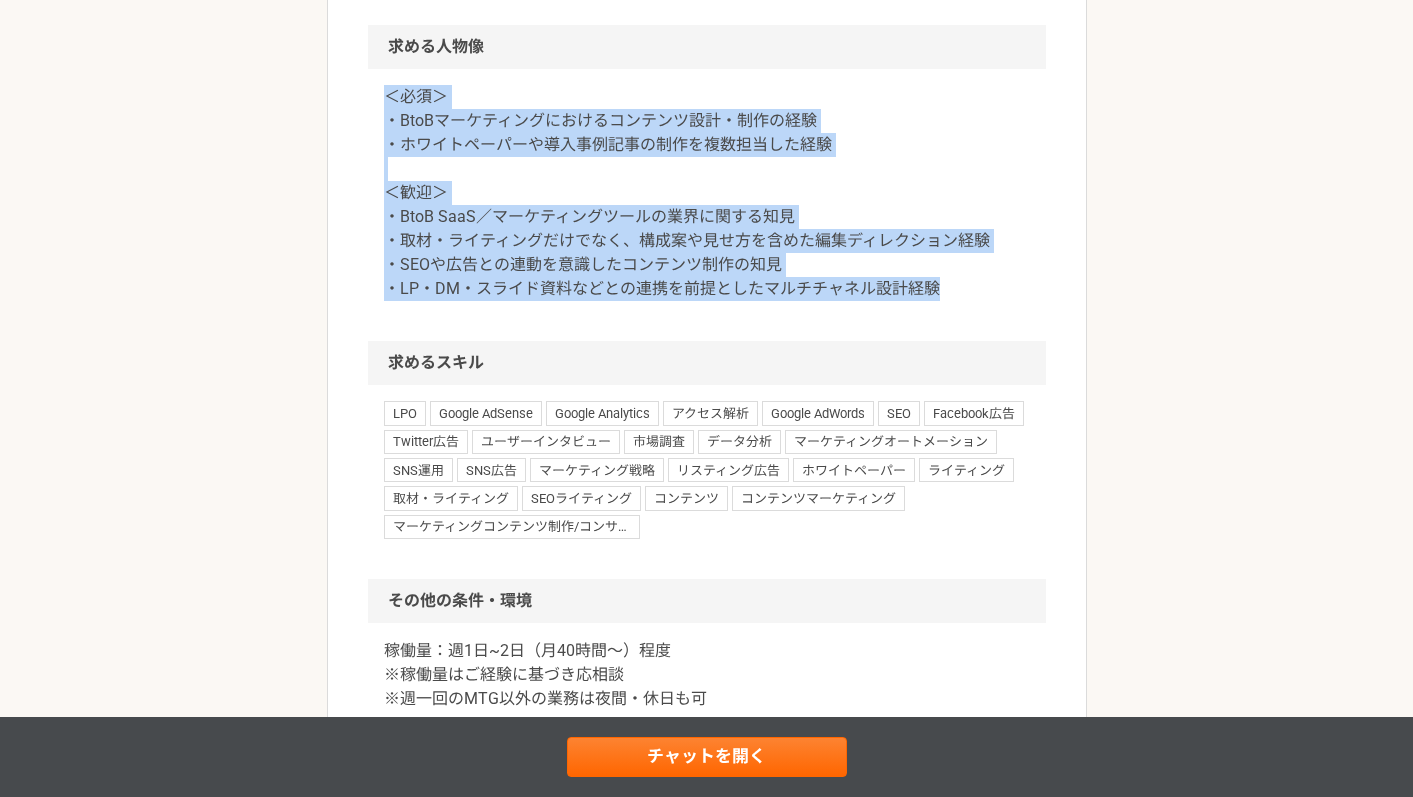 drag, startPoint x: 379, startPoint y: 236, endPoint x: 985, endPoint y: 435, distance: 637.83777 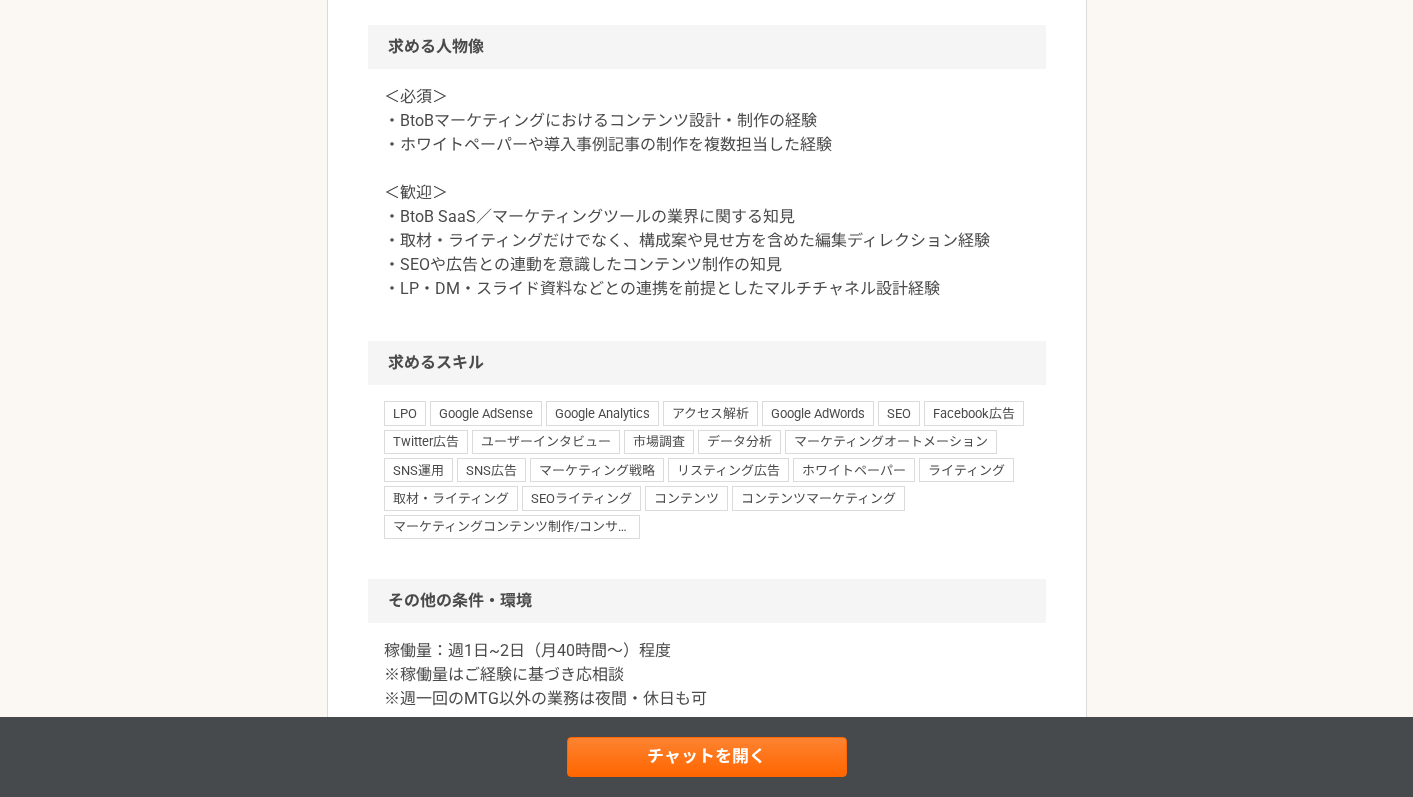click on "＜必須＞
・BtoBマーケティングにおけるコンテンツ設計・制作の経験
・ホワイトペーパーや導入事例記事の制作を複数担当した経験
＜歓迎＞
・BtoB SaaS／マーケティングツールの業界に関する知見
・取材・ライティングだけでなく、構成案や見せ方を含めた編集ディレクション経験
・SEOや広告との連動を意識したコンテンツ制作の知見
・LP・DM・スライド資料などとの連携を前提としたマルチチャネル設計経験" at bounding box center (707, 193) 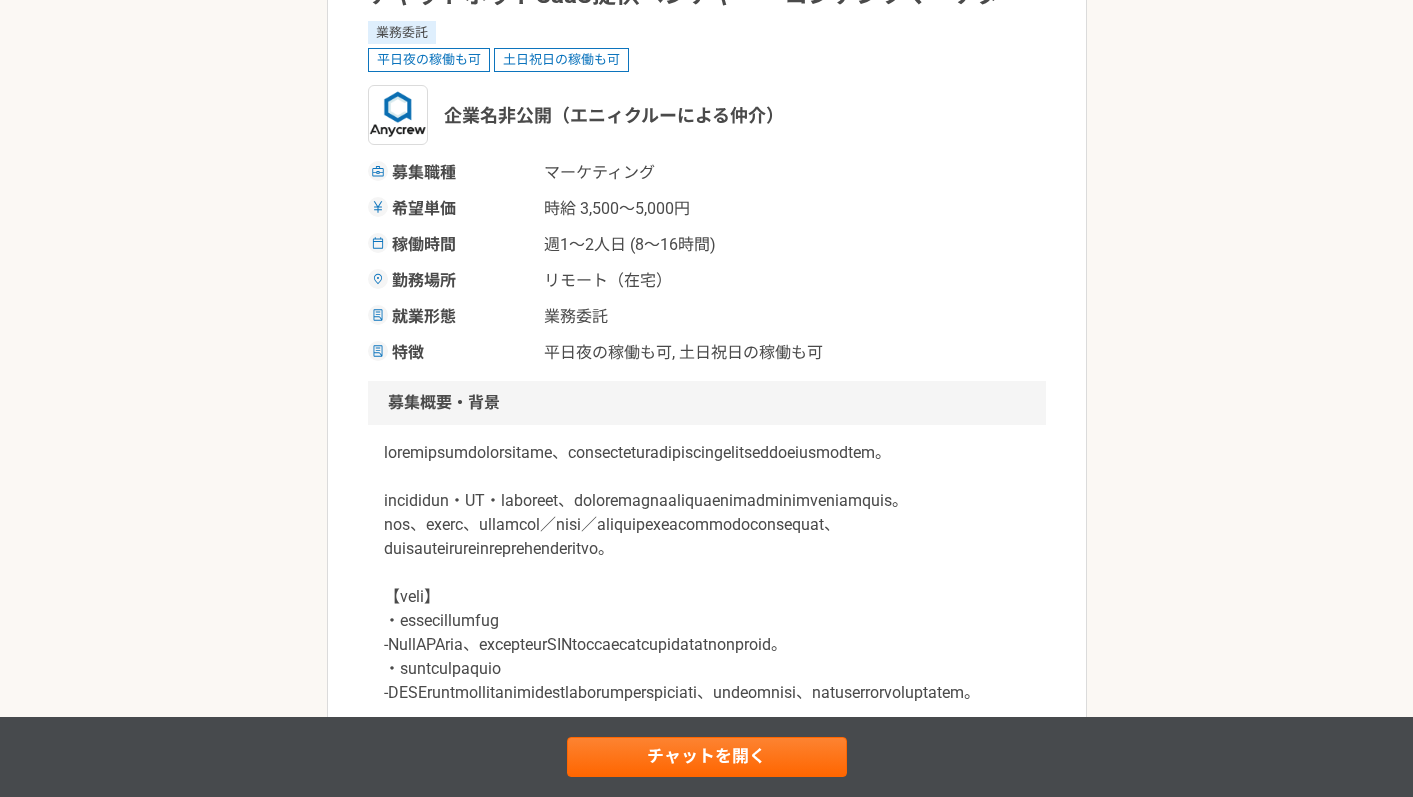 scroll, scrollTop: 0, scrollLeft: 0, axis: both 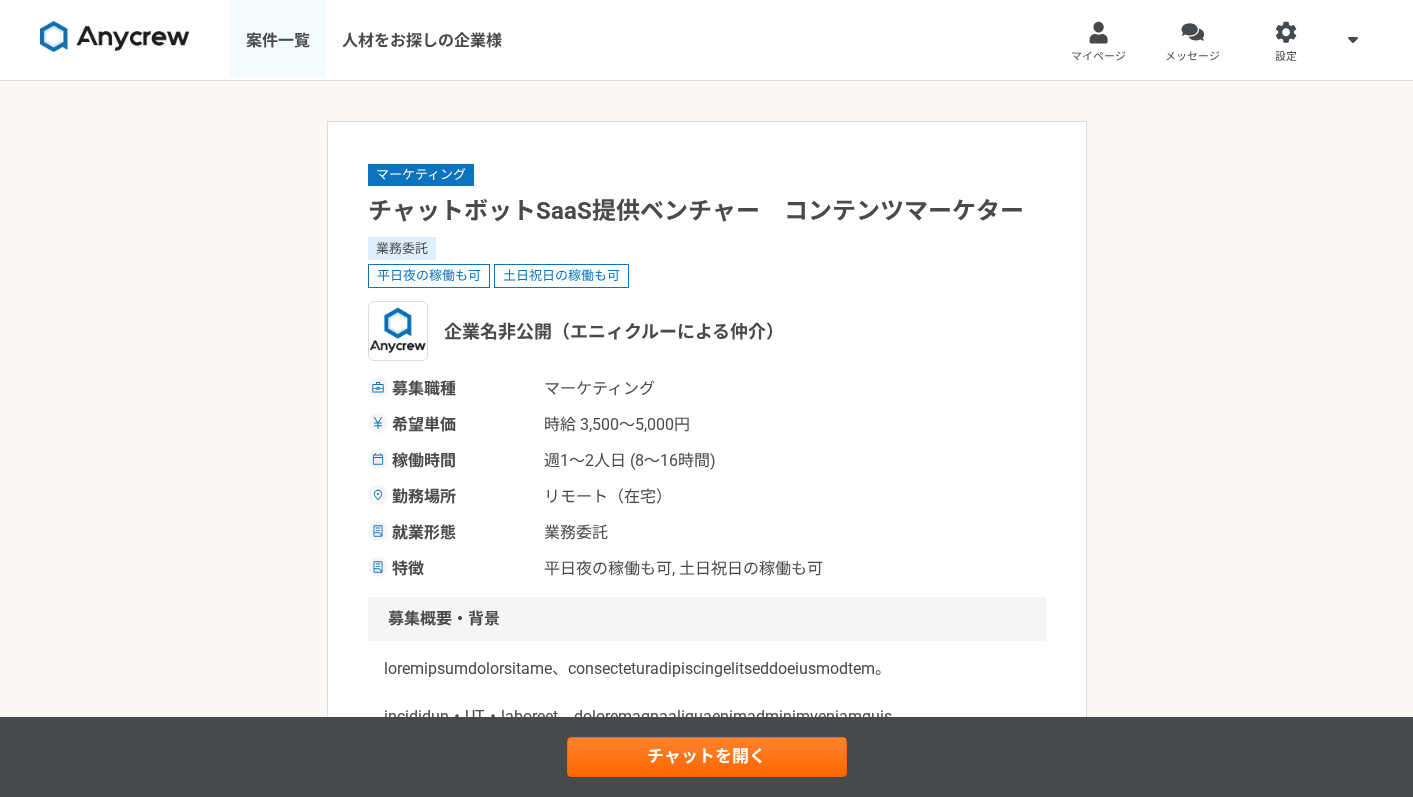 click on "案件一覧" at bounding box center [278, 40] 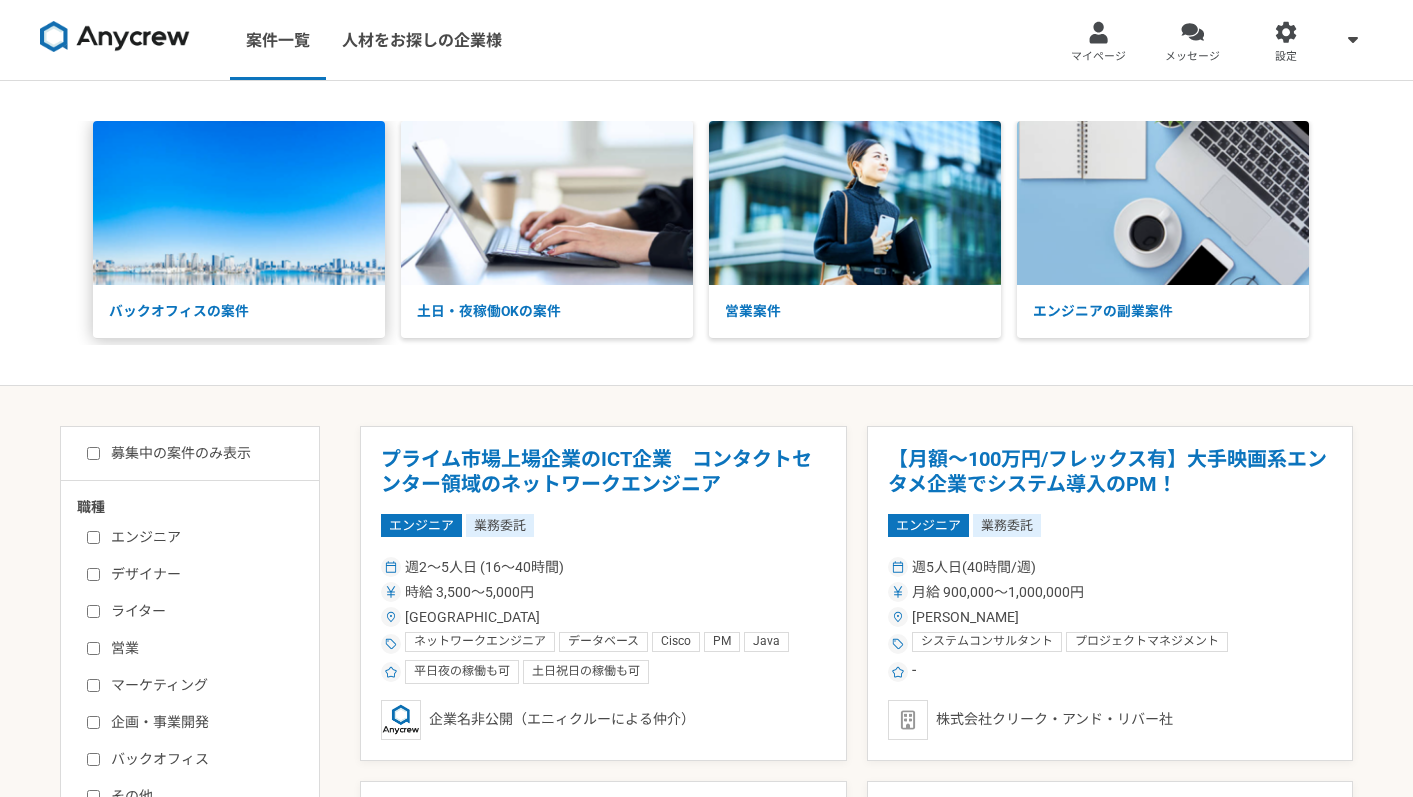 click at bounding box center (239, 203) 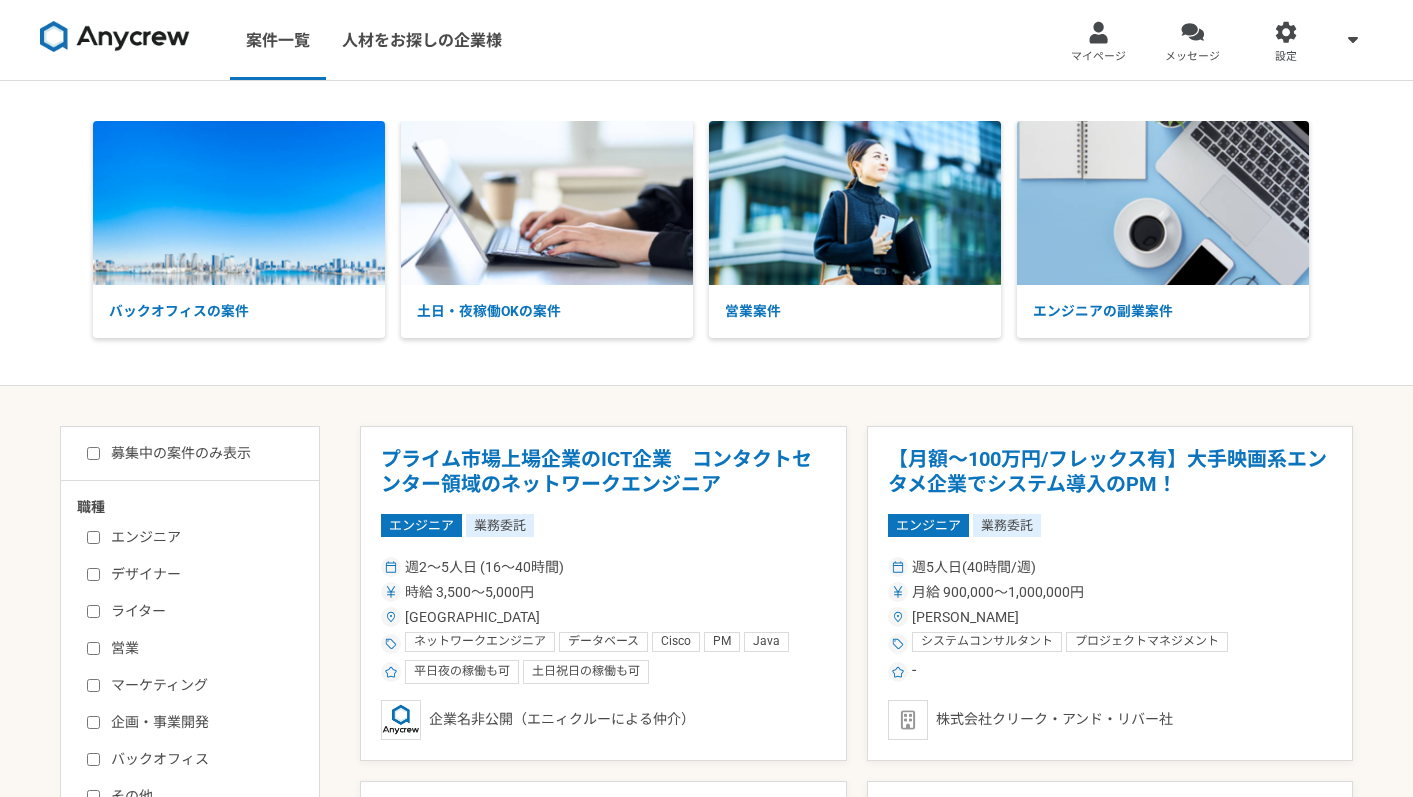 click on "マーケティング" at bounding box center (202, 685) 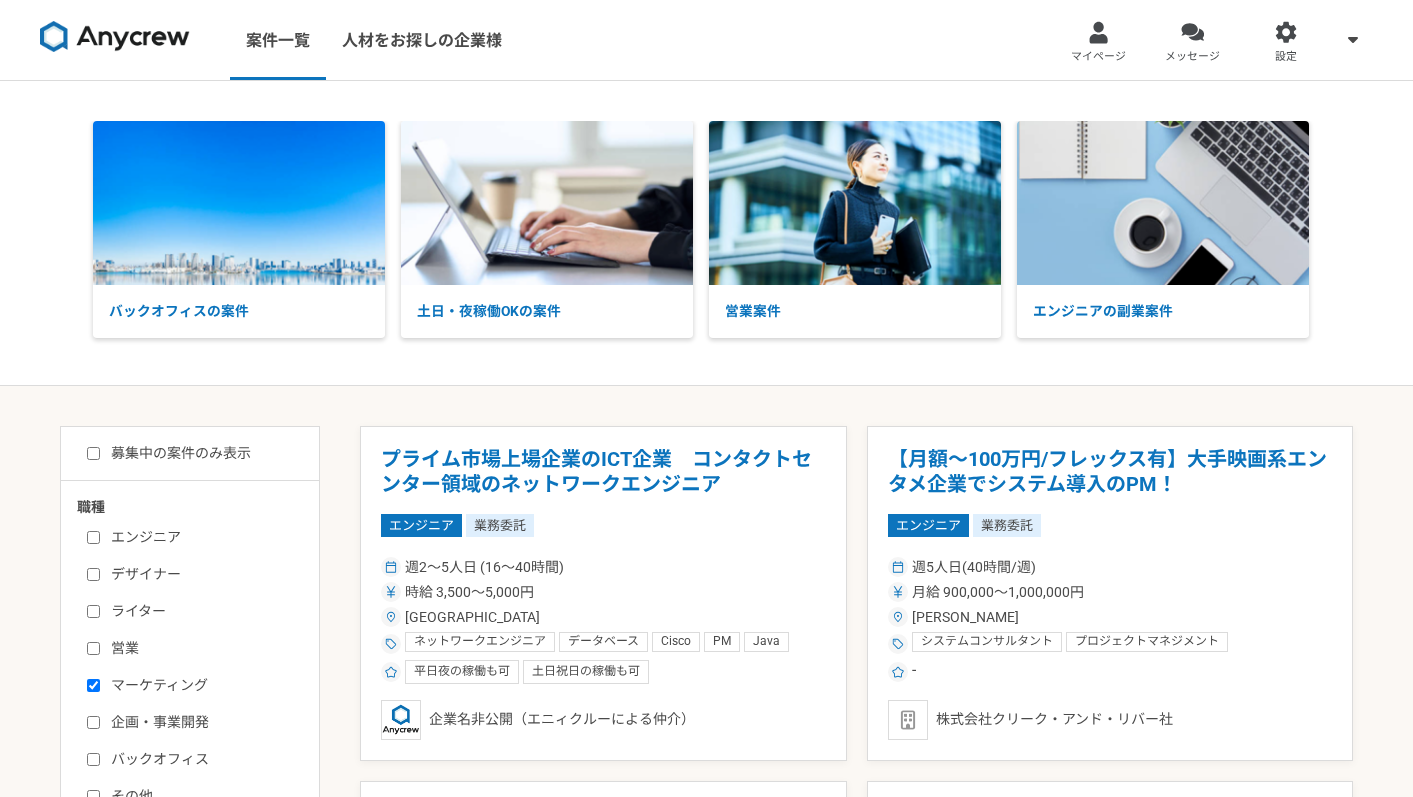 checkbox on "true" 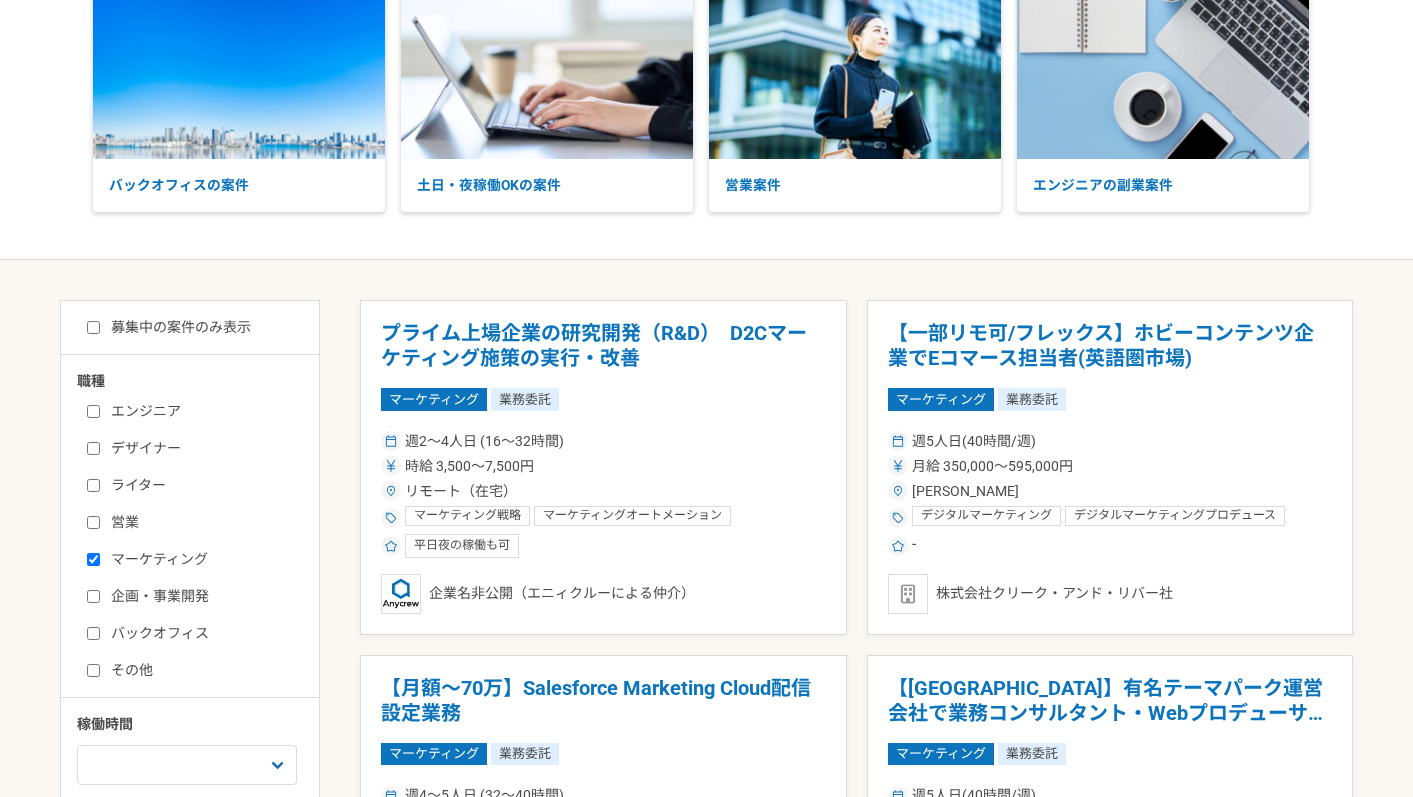 scroll, scrollTop: 129, scrollLeft: 0, axis: vertical 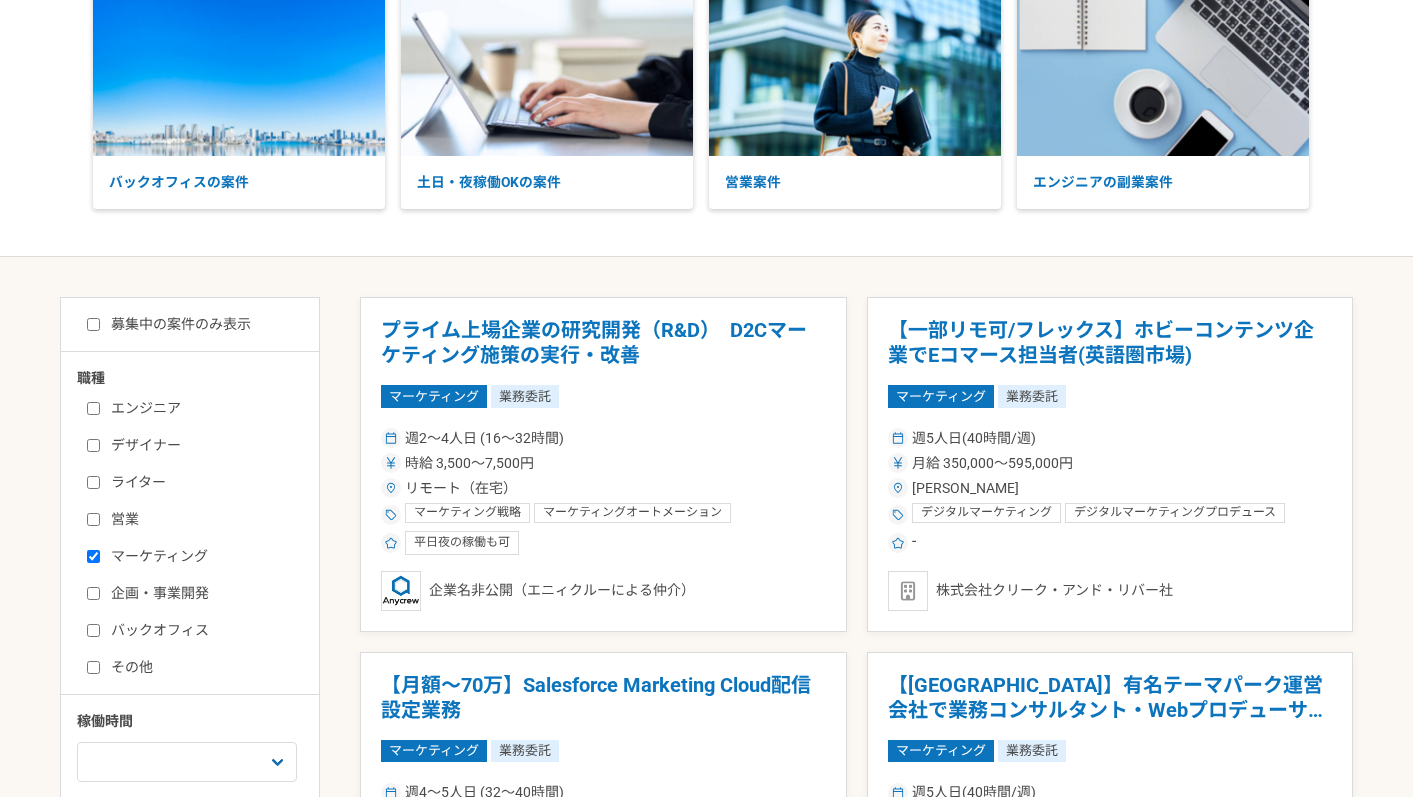 click on "募集中の案件のみ表示" at bounding box center [169, 324] 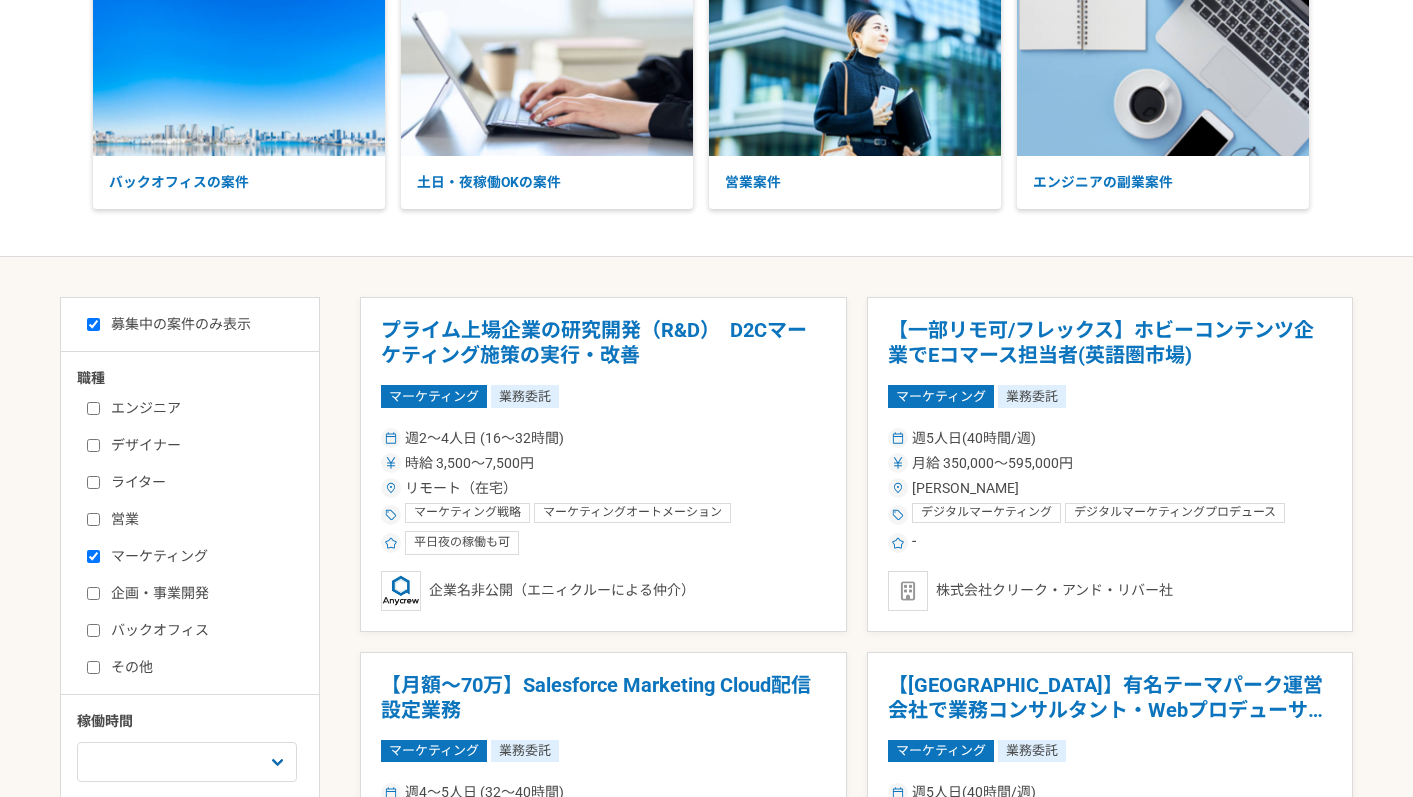 checkbox on "true" 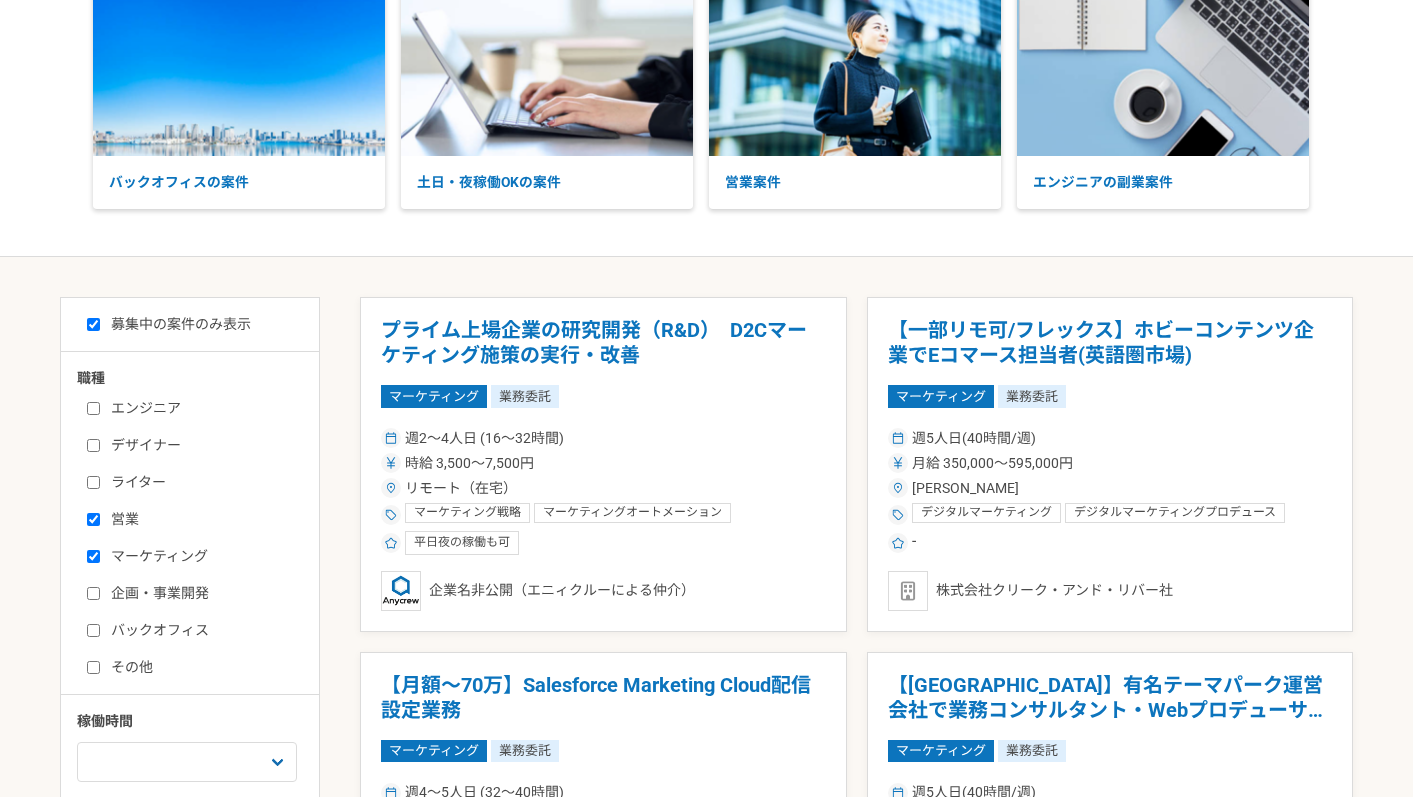 checkbox on "true" 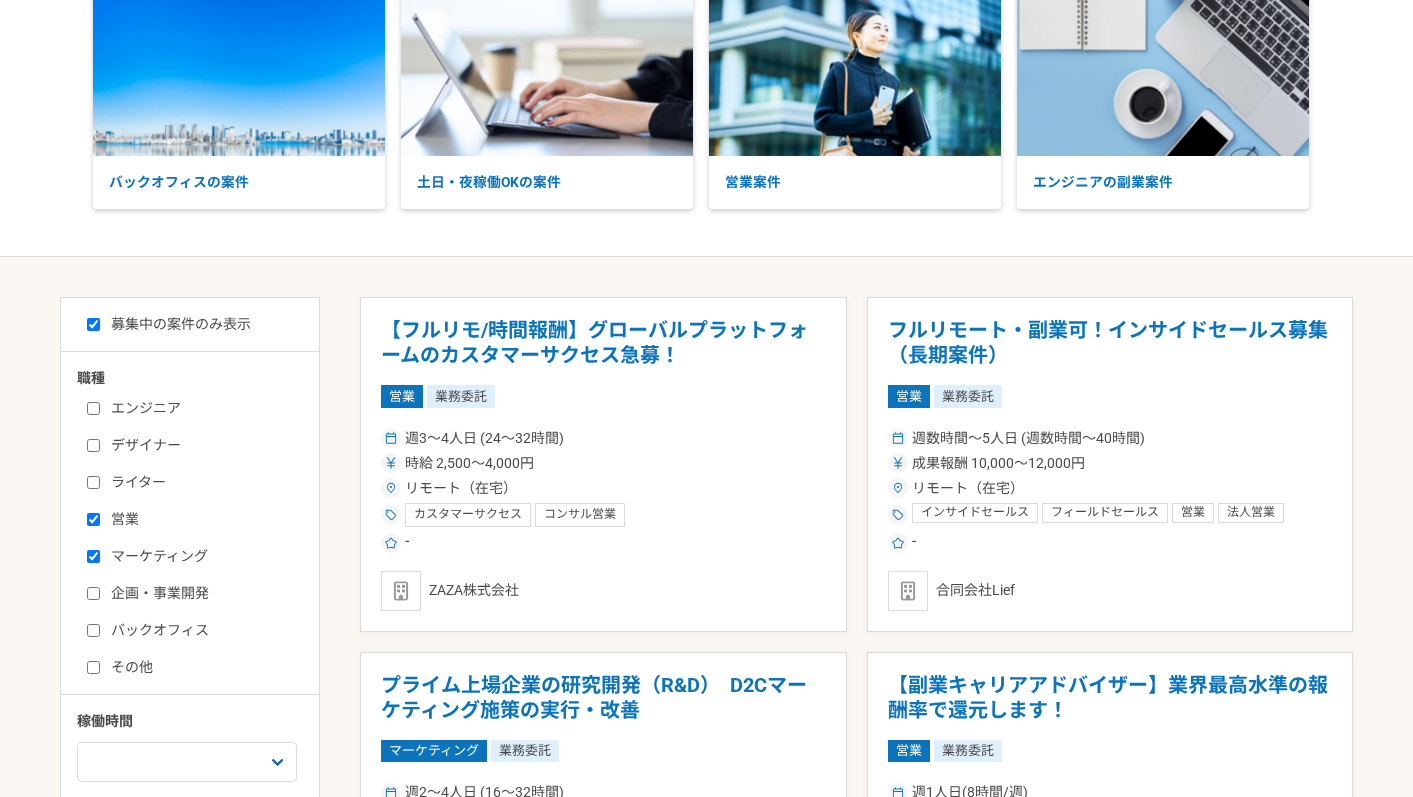 click on "マーケティング" at bounding box center [202, 556] 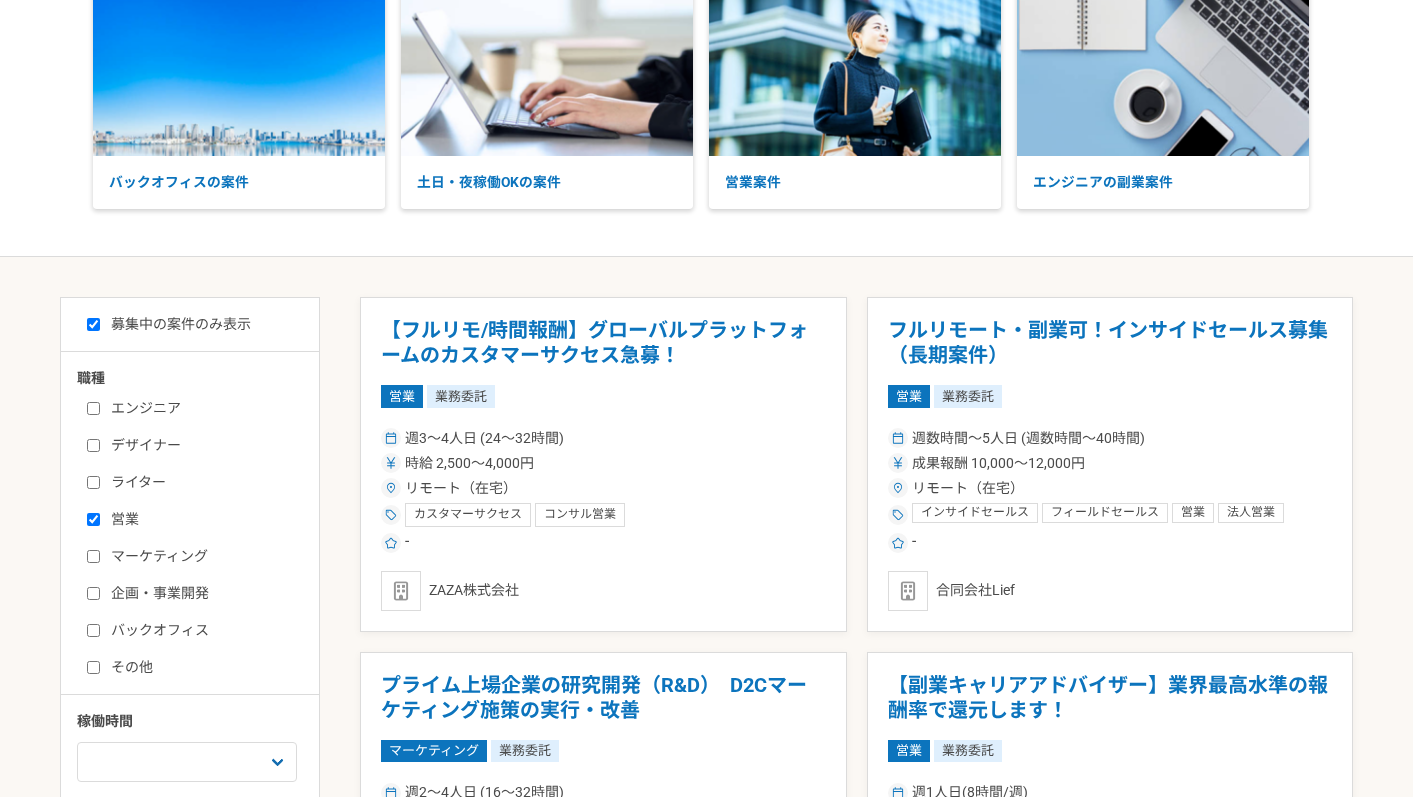 checkbox on "false" 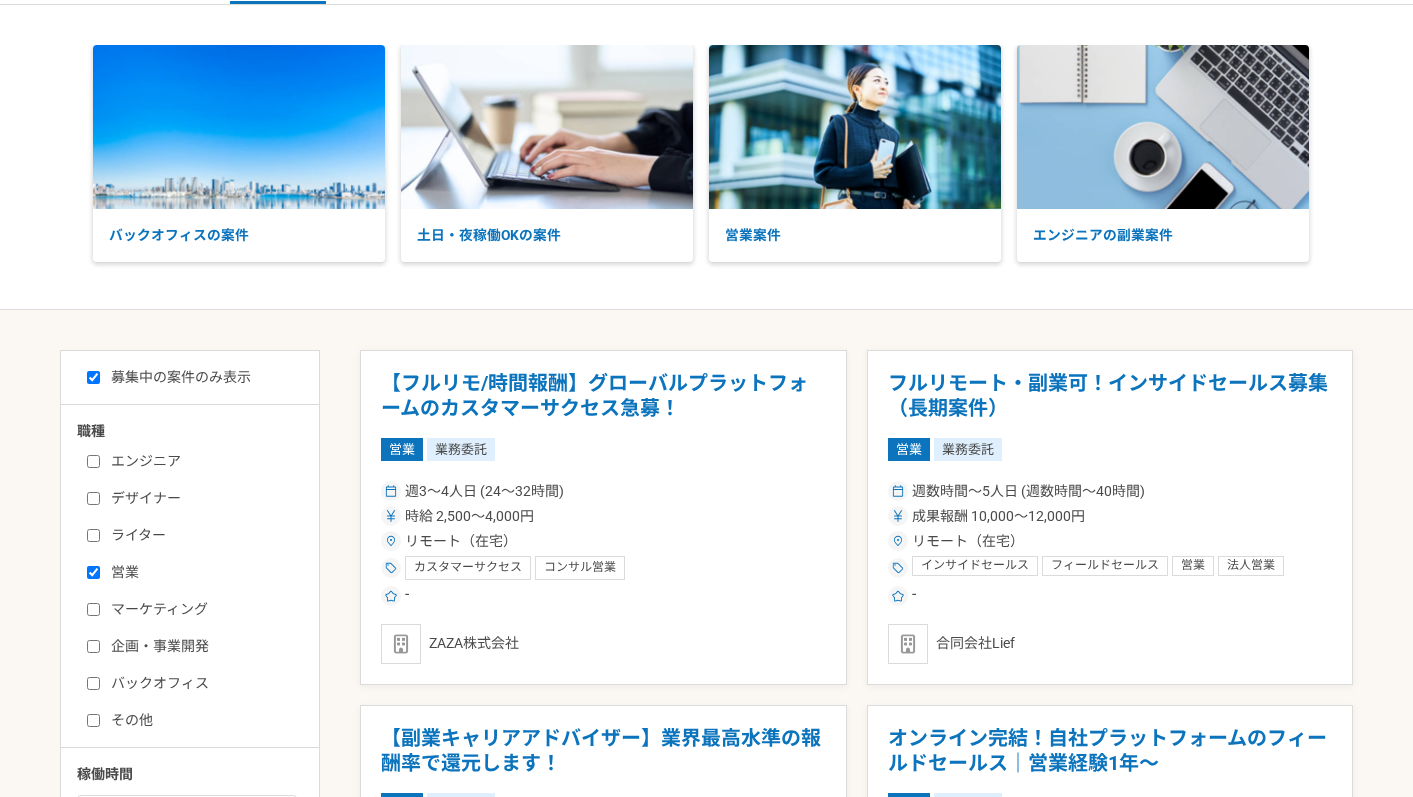 scroll, scrollTop: 135, scrollLeft: 0, axis: vertical 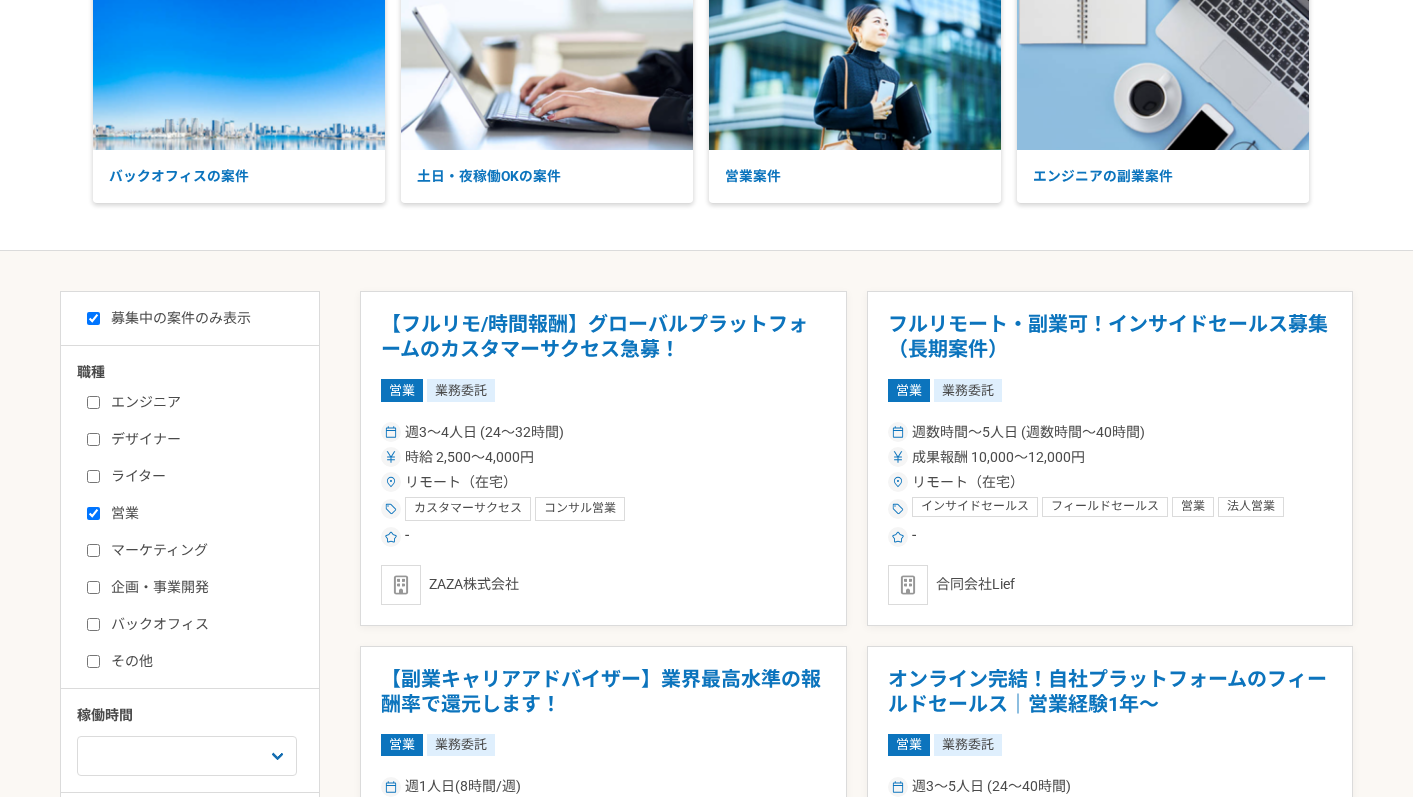 click on "企画・事業開発" at bounding box center (202, 587) 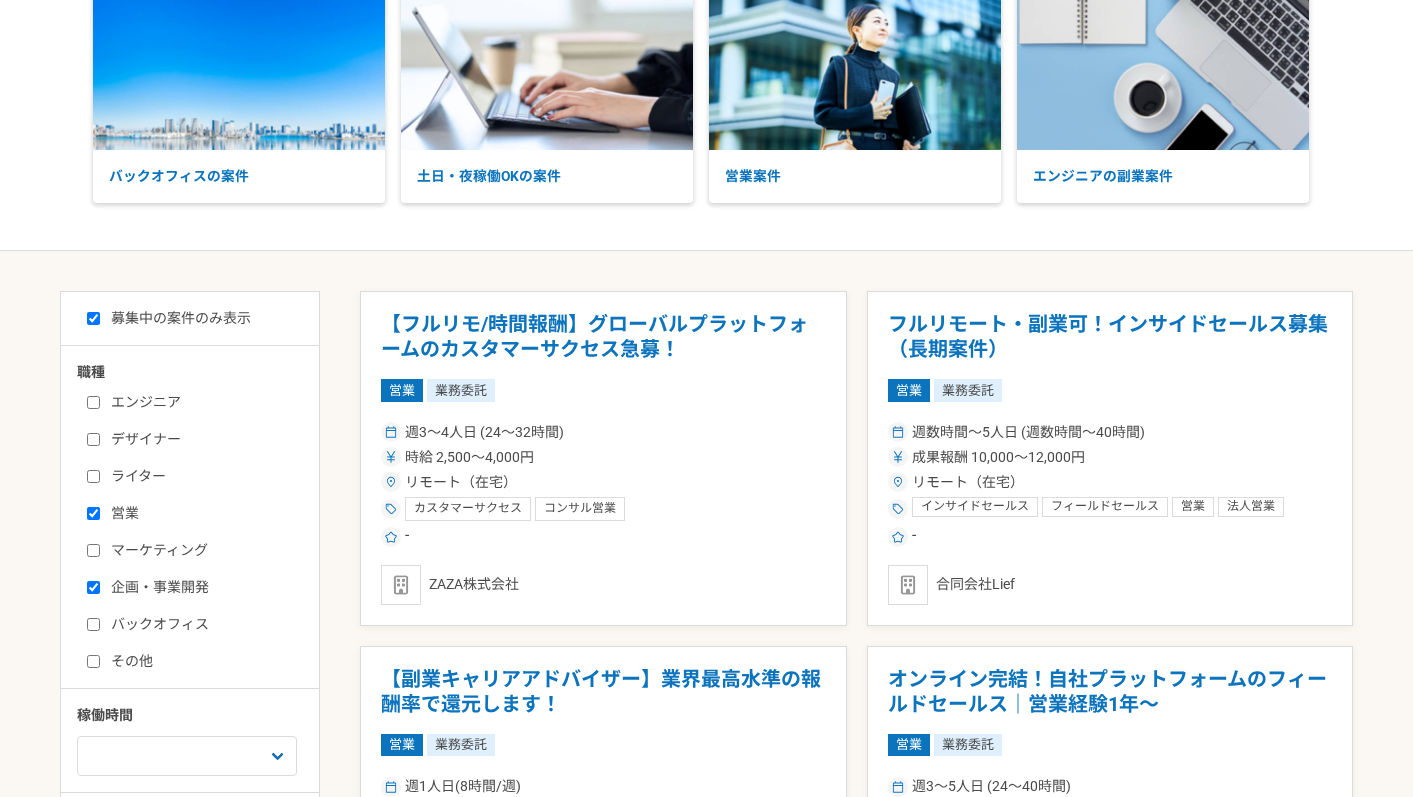 checkbox on "true" 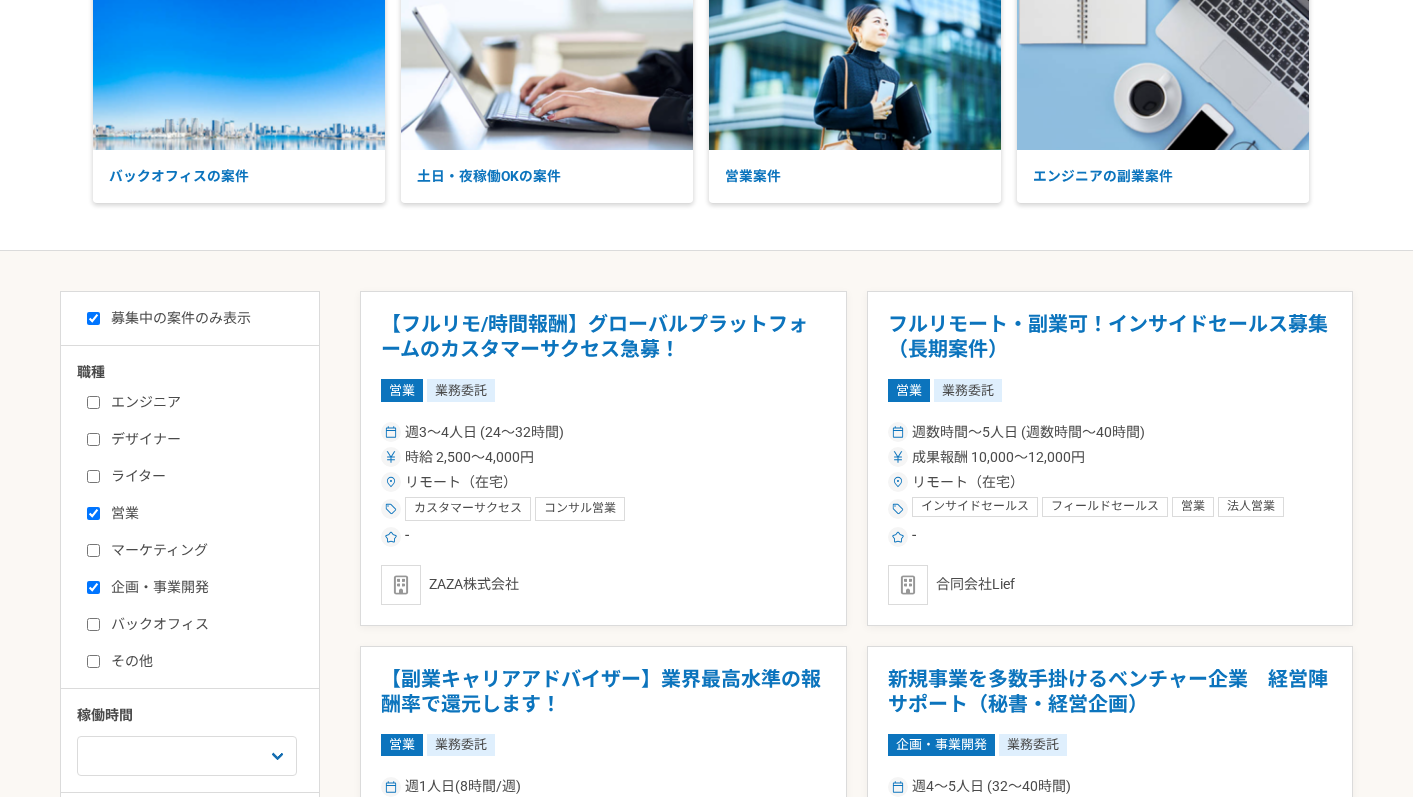click on "営業" at bounding box center [202, 513] 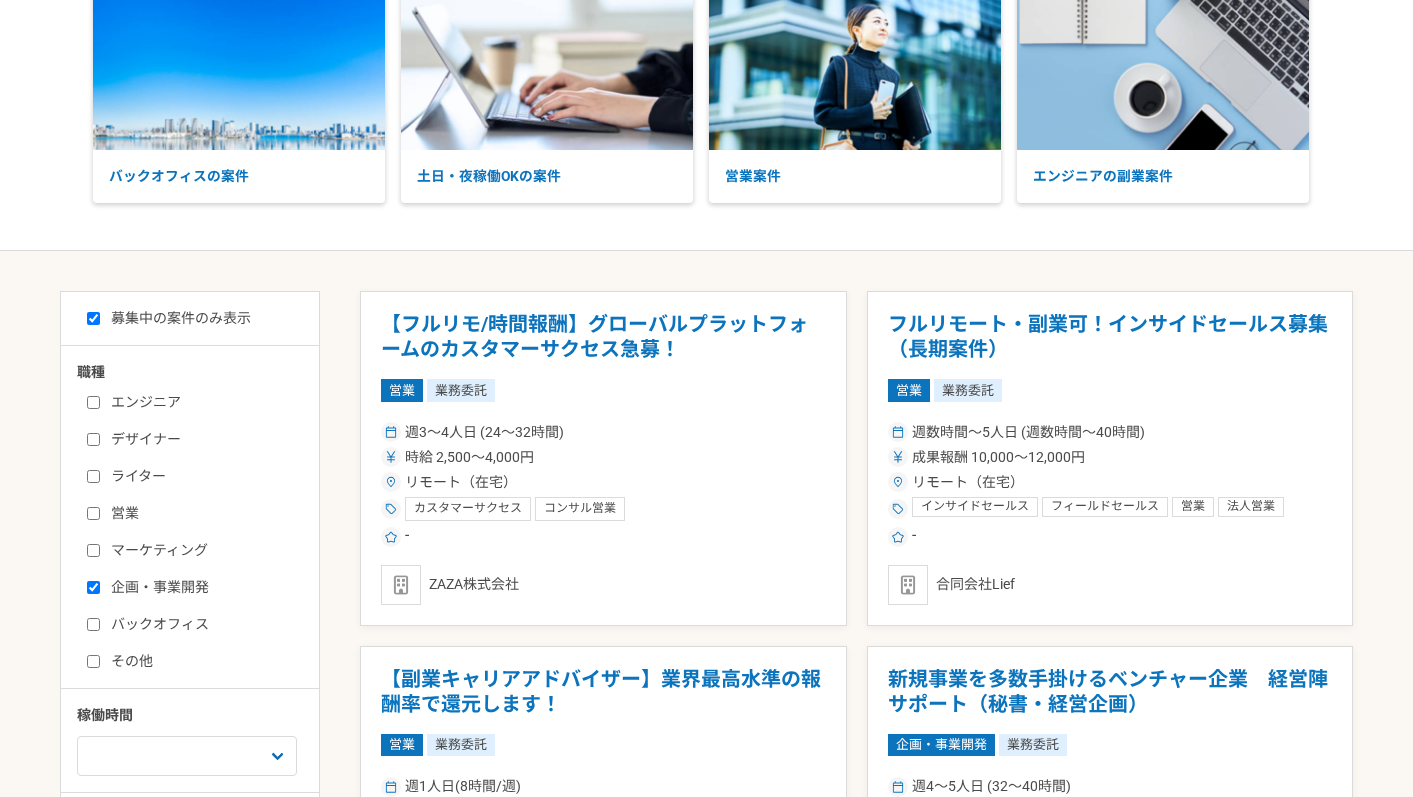checkbox on "false" 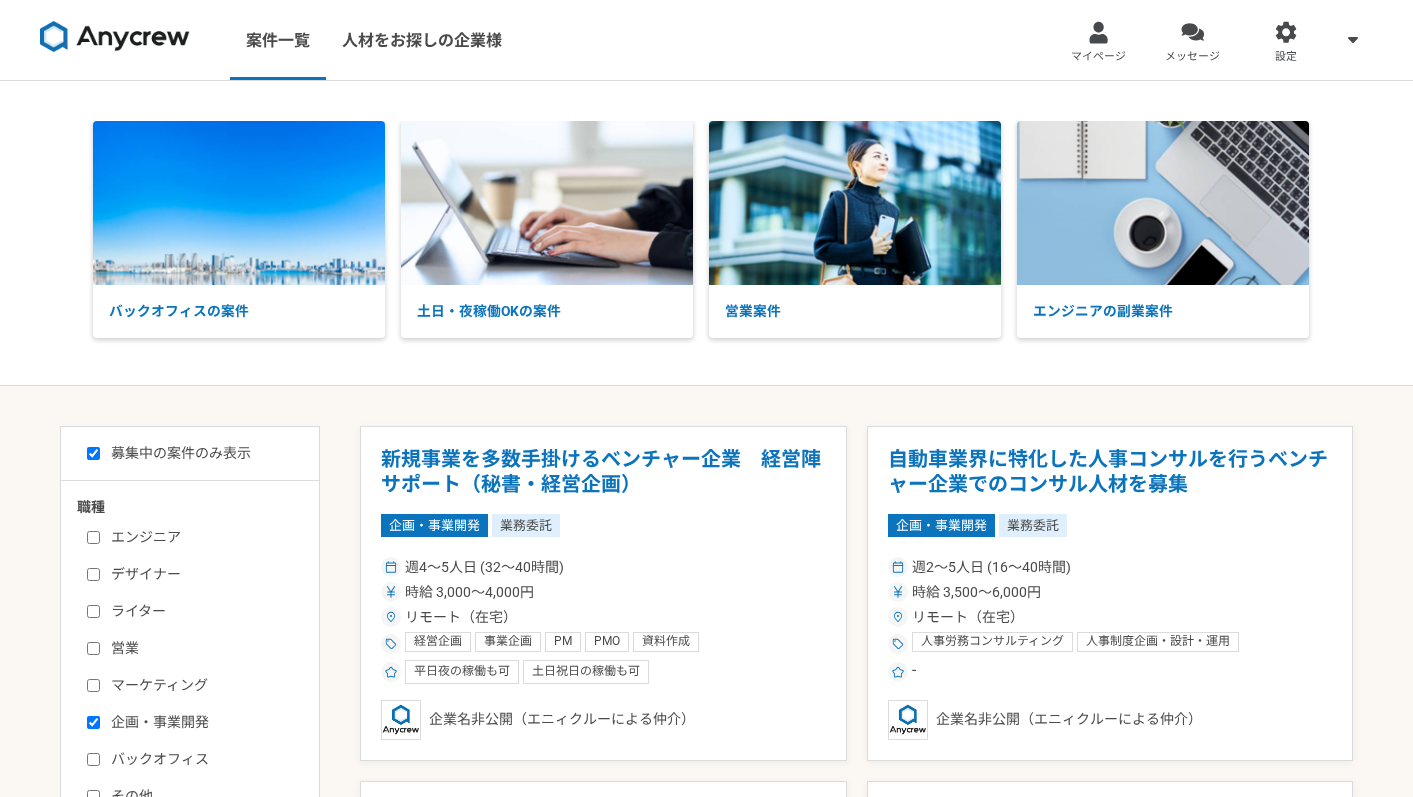 scroll, scrollTop: 284, scrollLeft: 0, axis: vertical 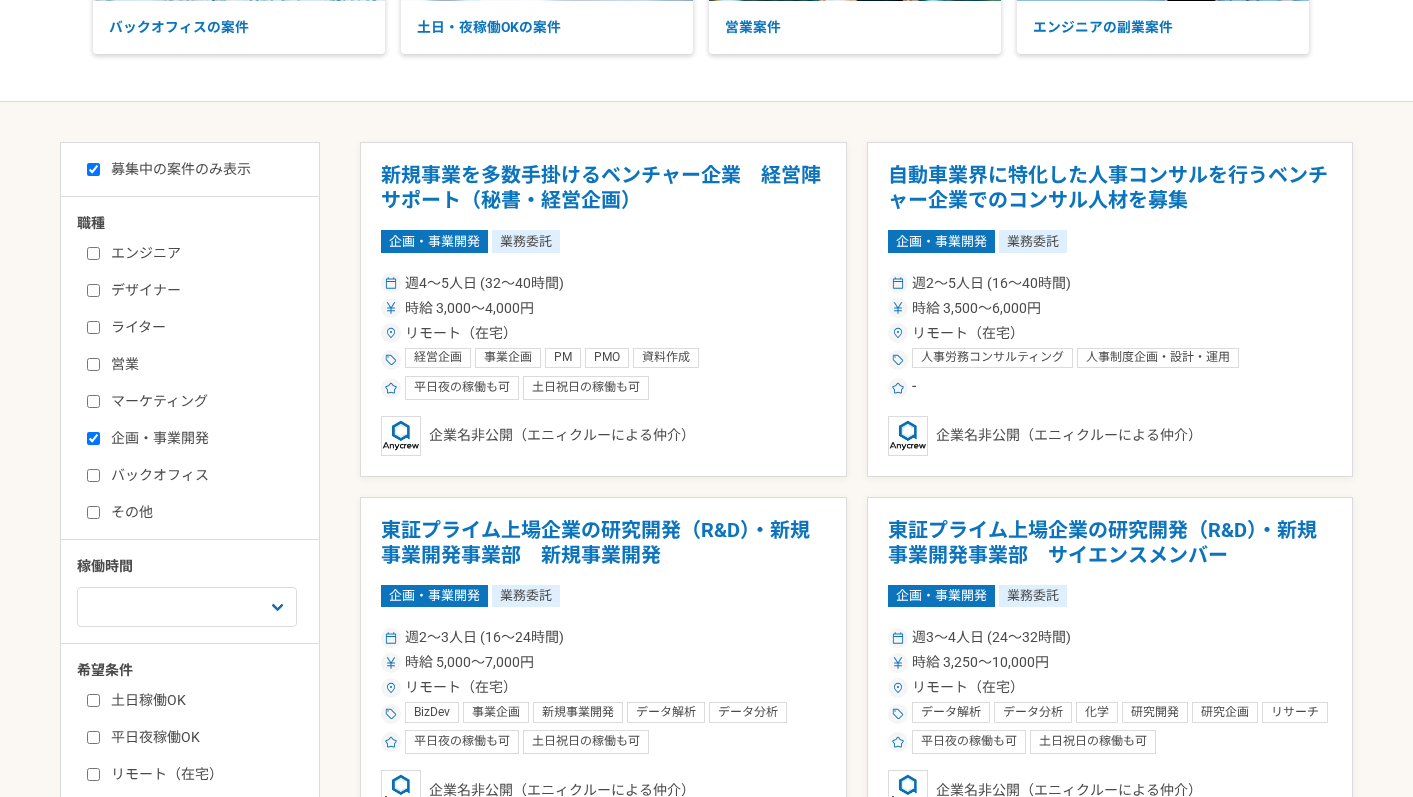 click on "企画・事業開発" at bounding box center [202, 438] 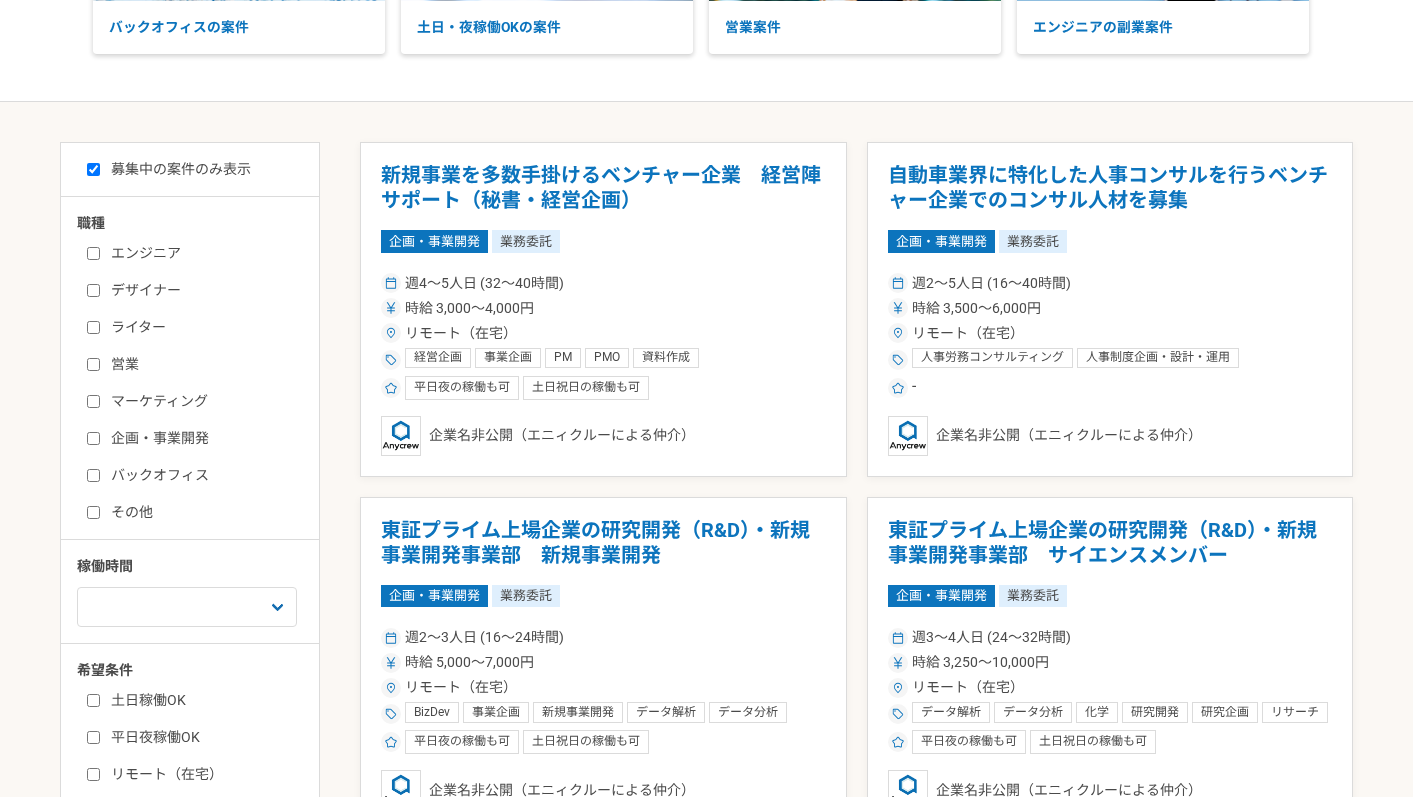checkbox on "false" 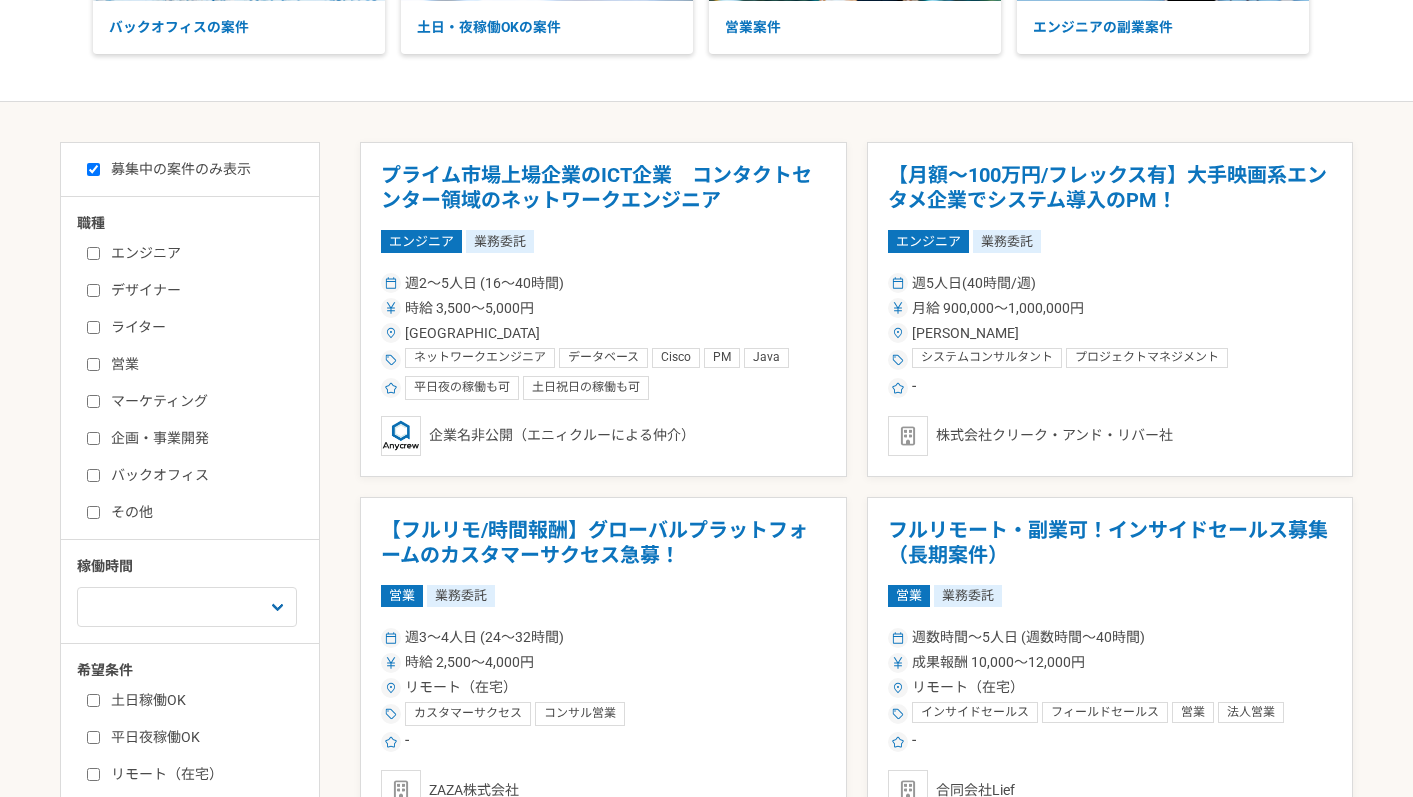 click on "マーケティング" at bounding box center [202, 401] 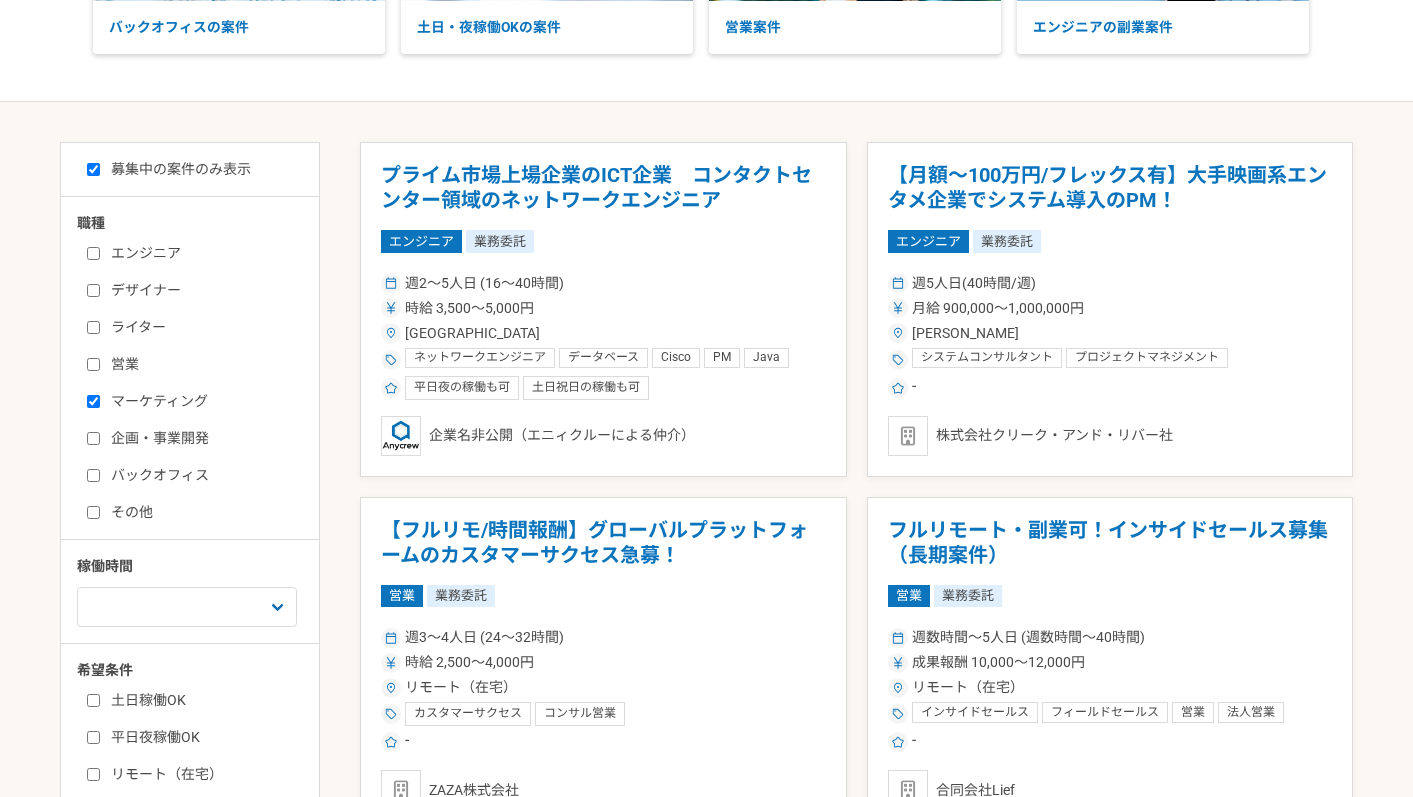 checkbox on "true" 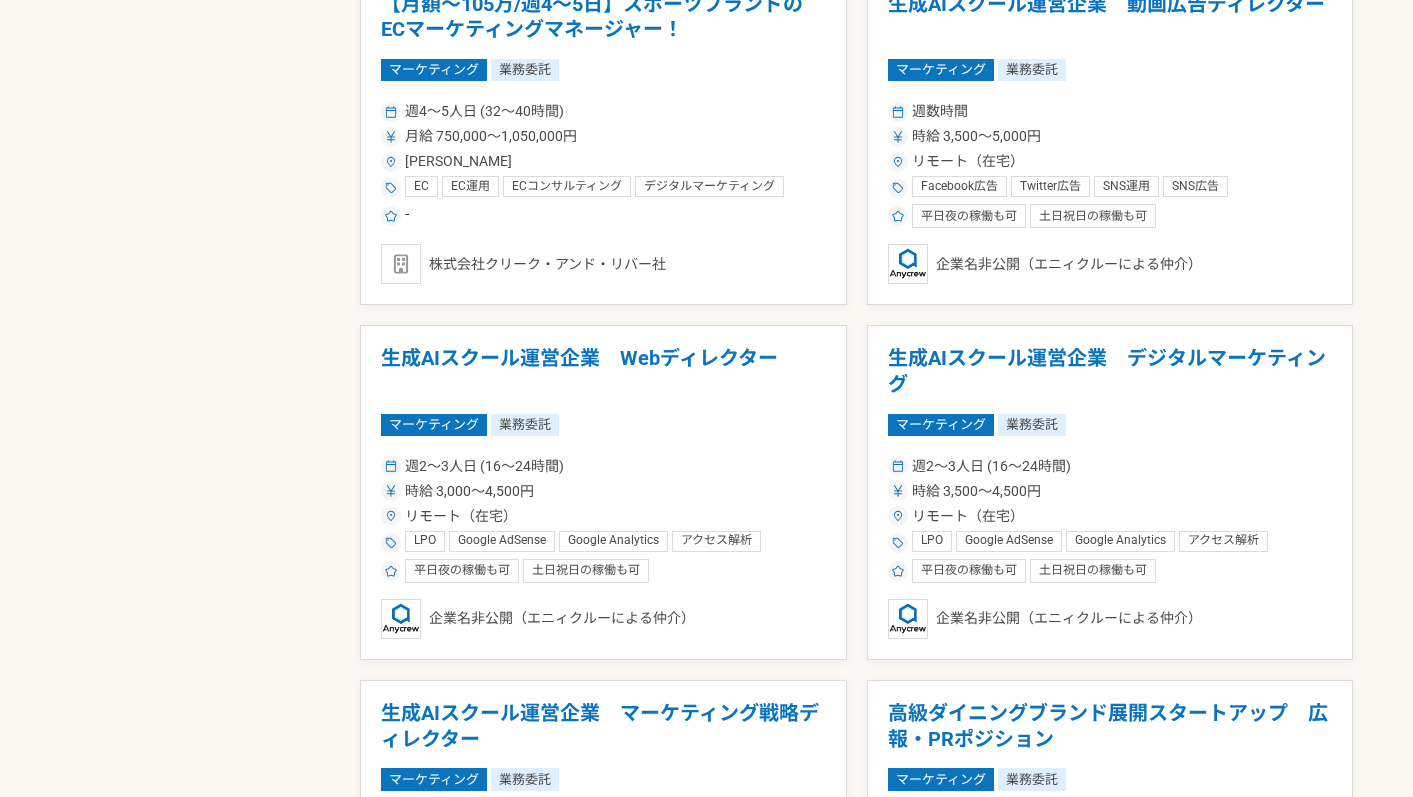 scroll, scrollTop: 1604, scrollLeft: 0, axis: vertical 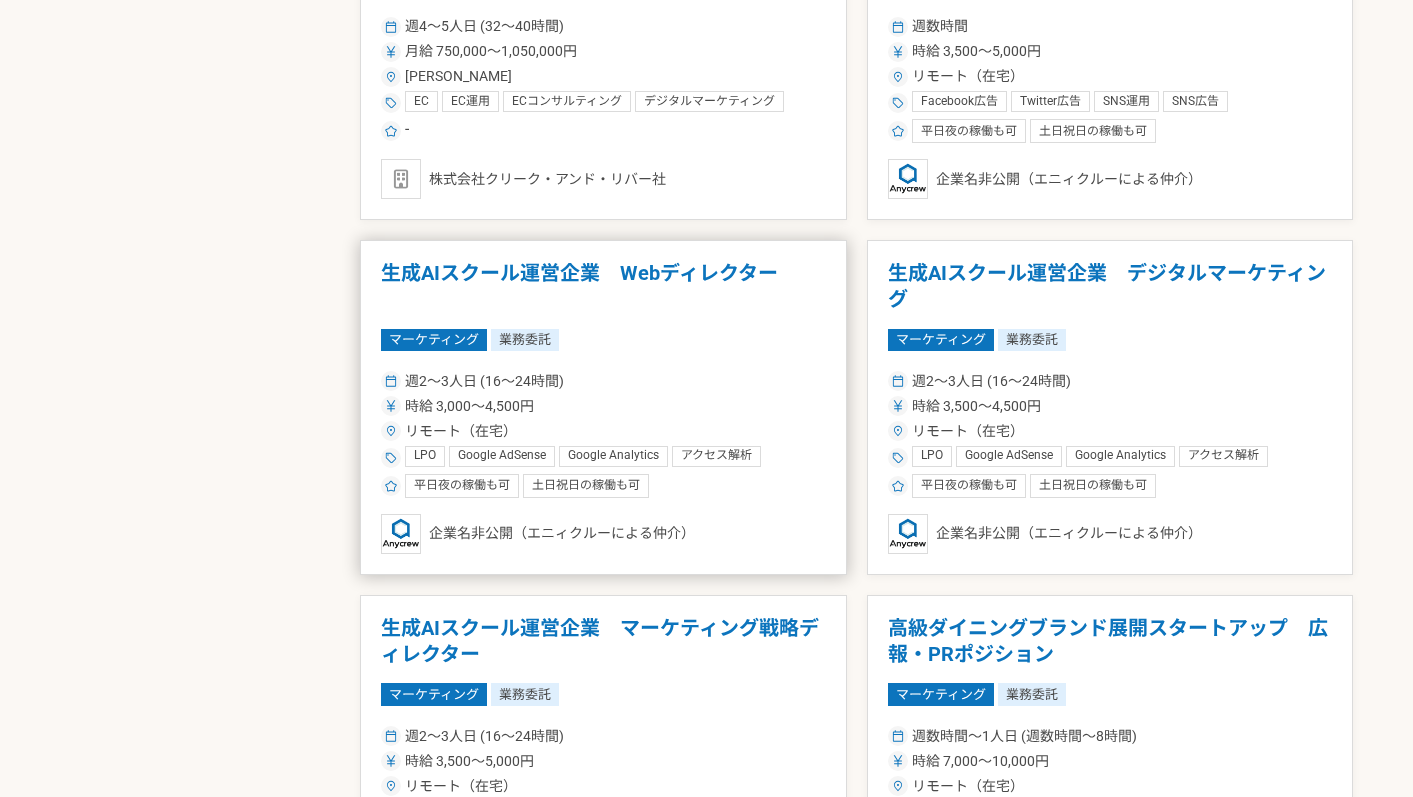click on "生成AIスクール運営企業　Webディレクター" at bounding box center [603, 286] 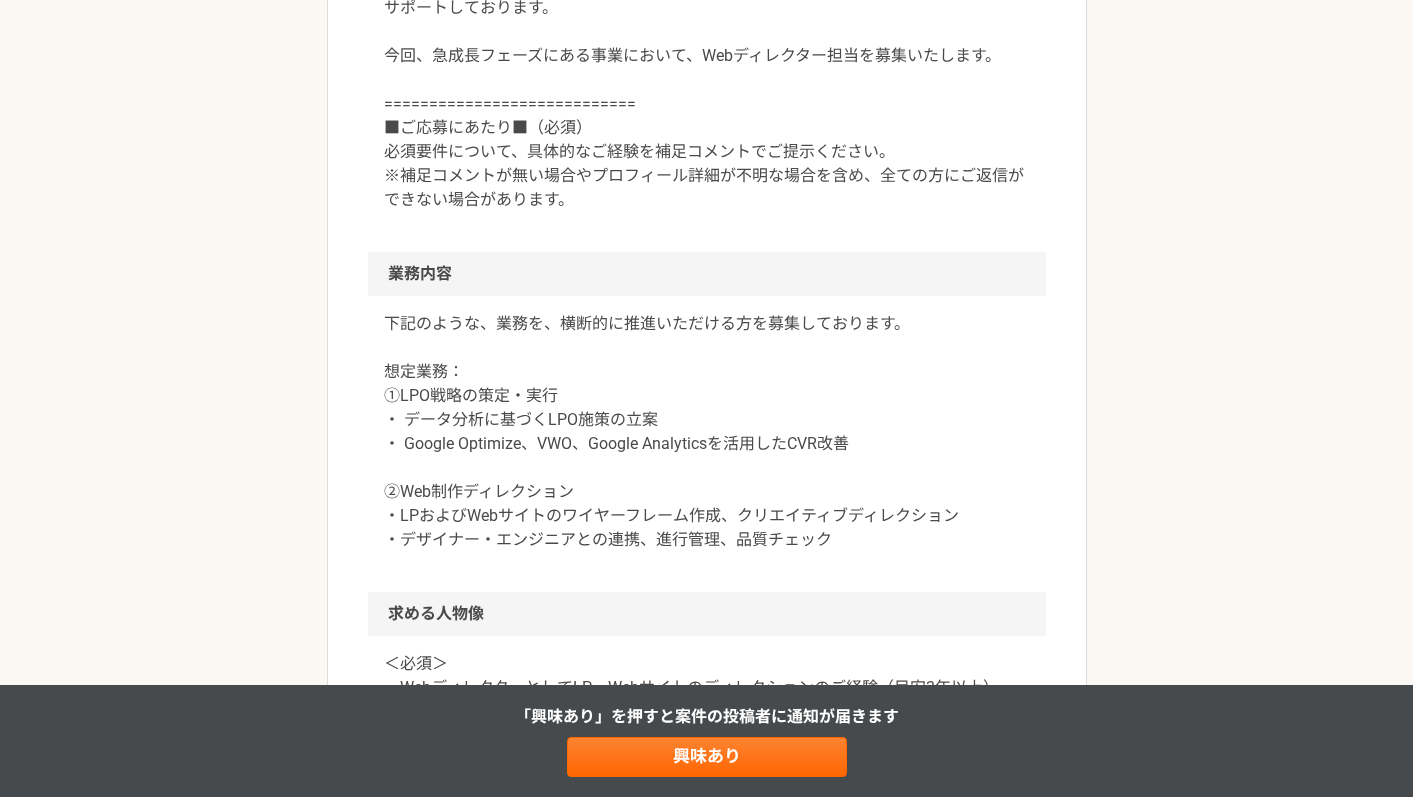 scroll, scrollTop: 817, scrollLeft: 0, axis: vertical 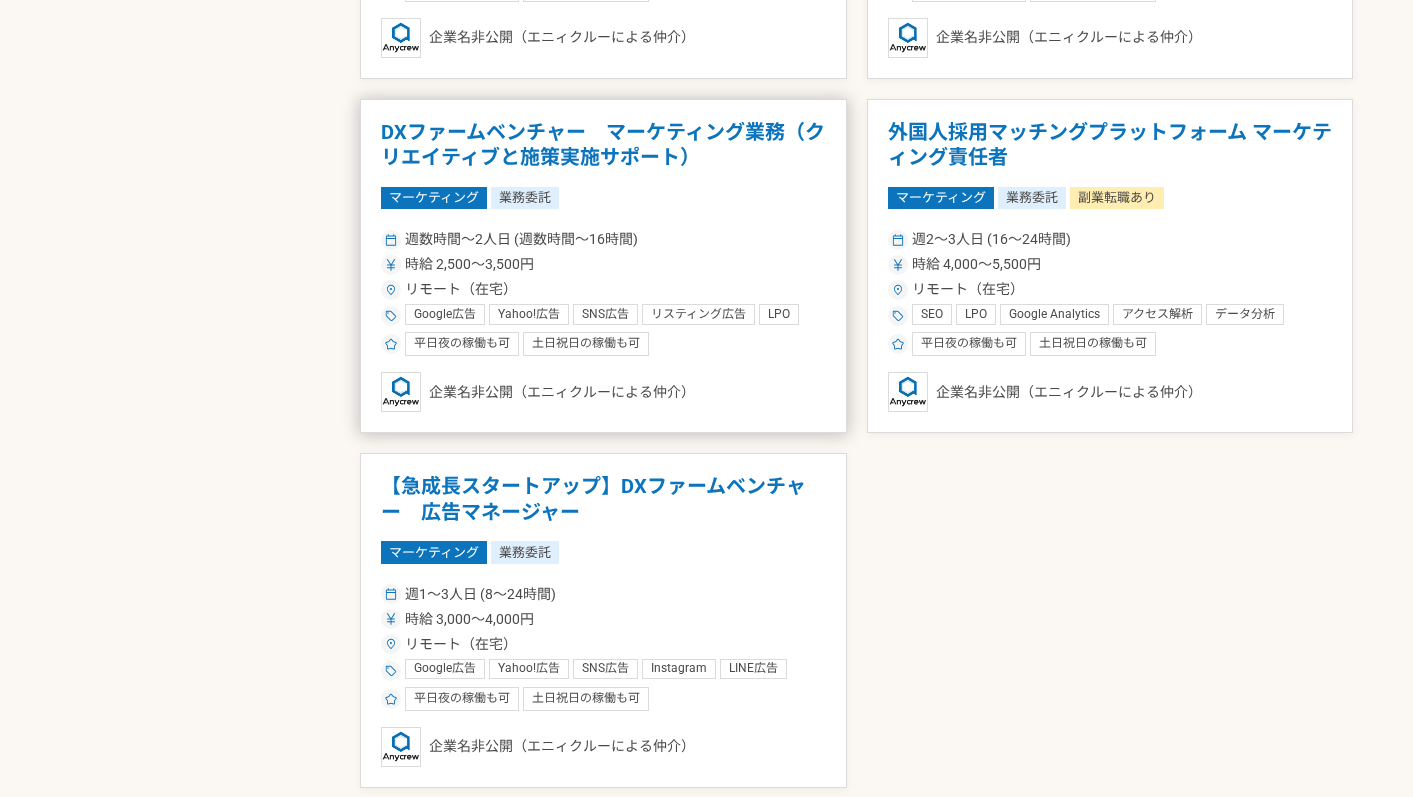 click on "DXファームベンチャー　マーケティング業務（クリエイティブと施策実施サポート）" at bounding box center (603, 145) 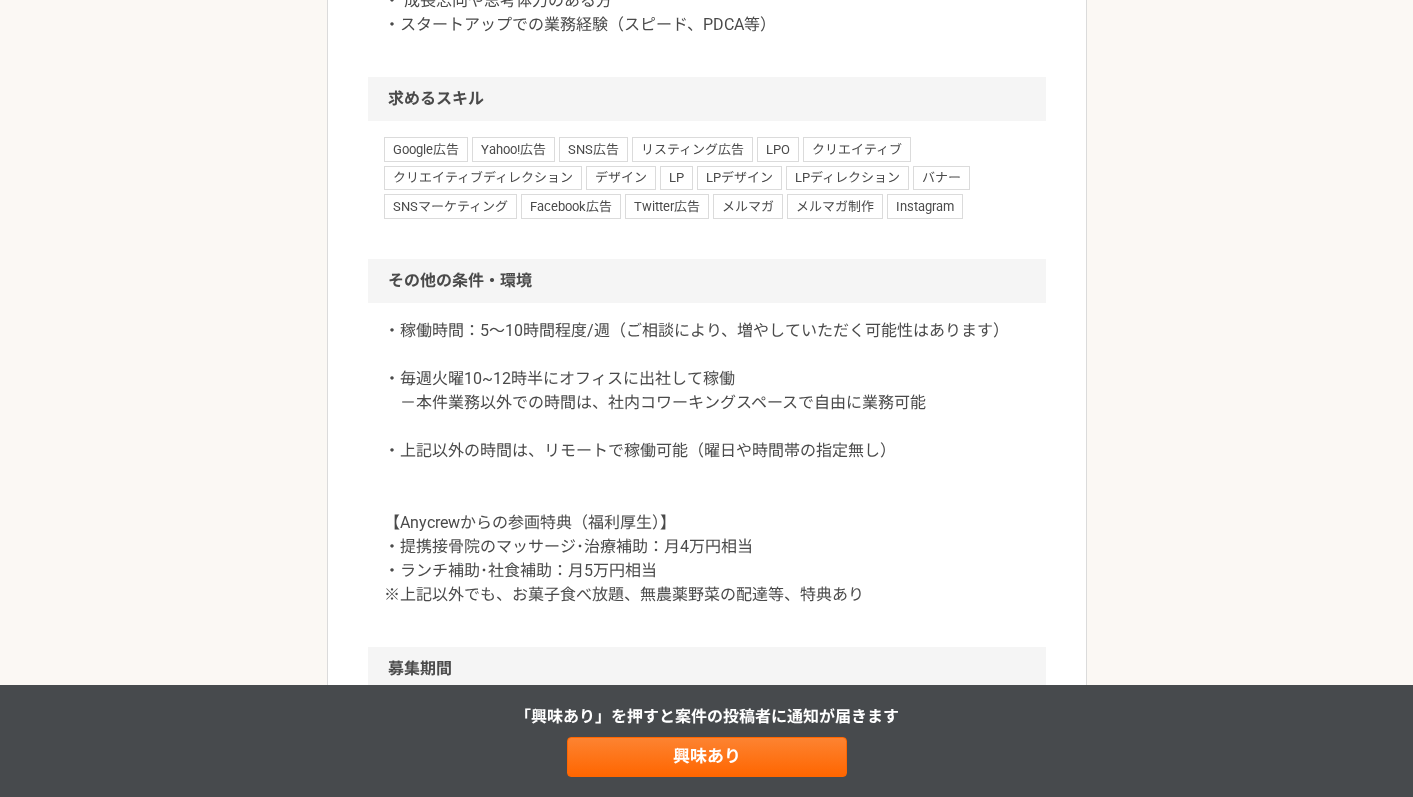 scroll, scrollTop: 2360, scrollLeft: 0, axis: vertical 